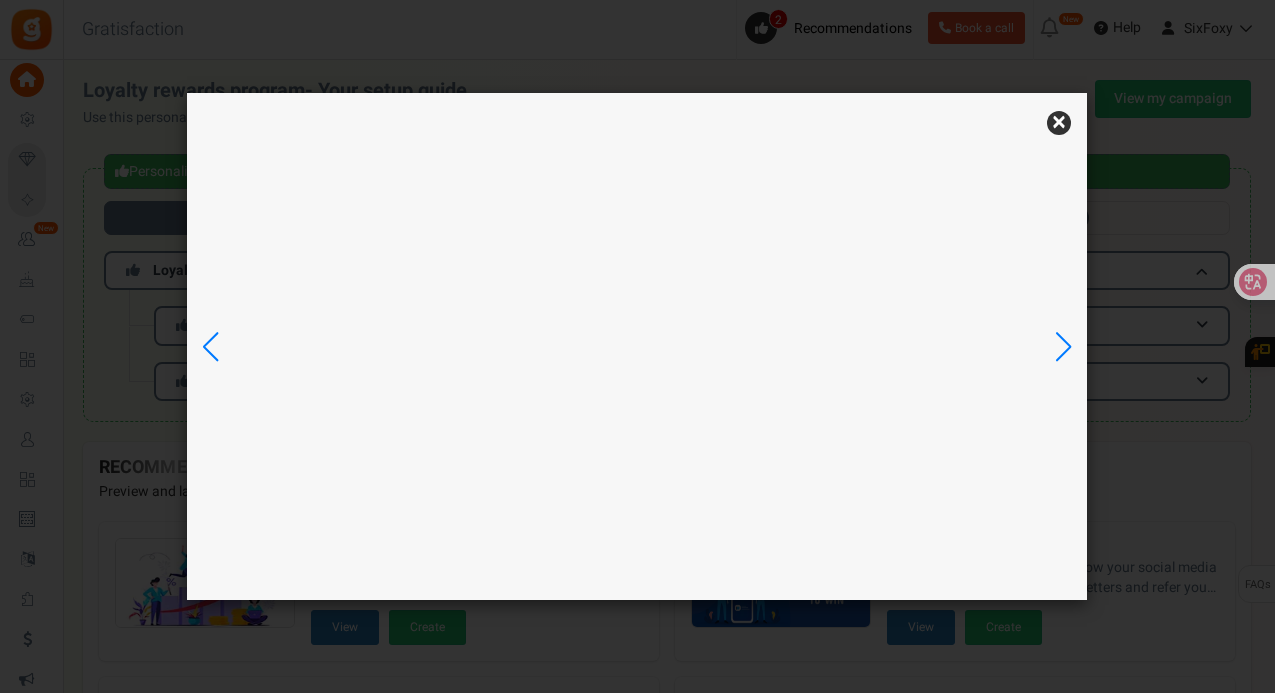 scroll, scrollTop: 0, scrollLeft: 0, axis: both 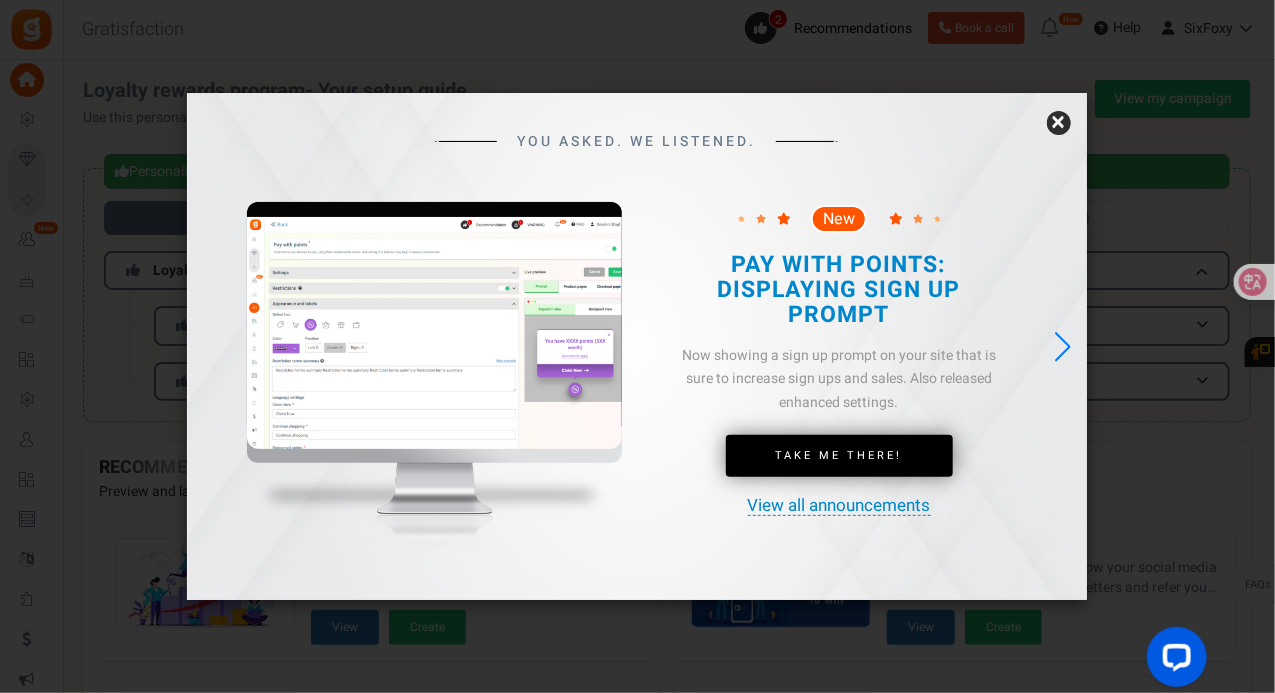 click on "×" at bounding box center [1059, 123] 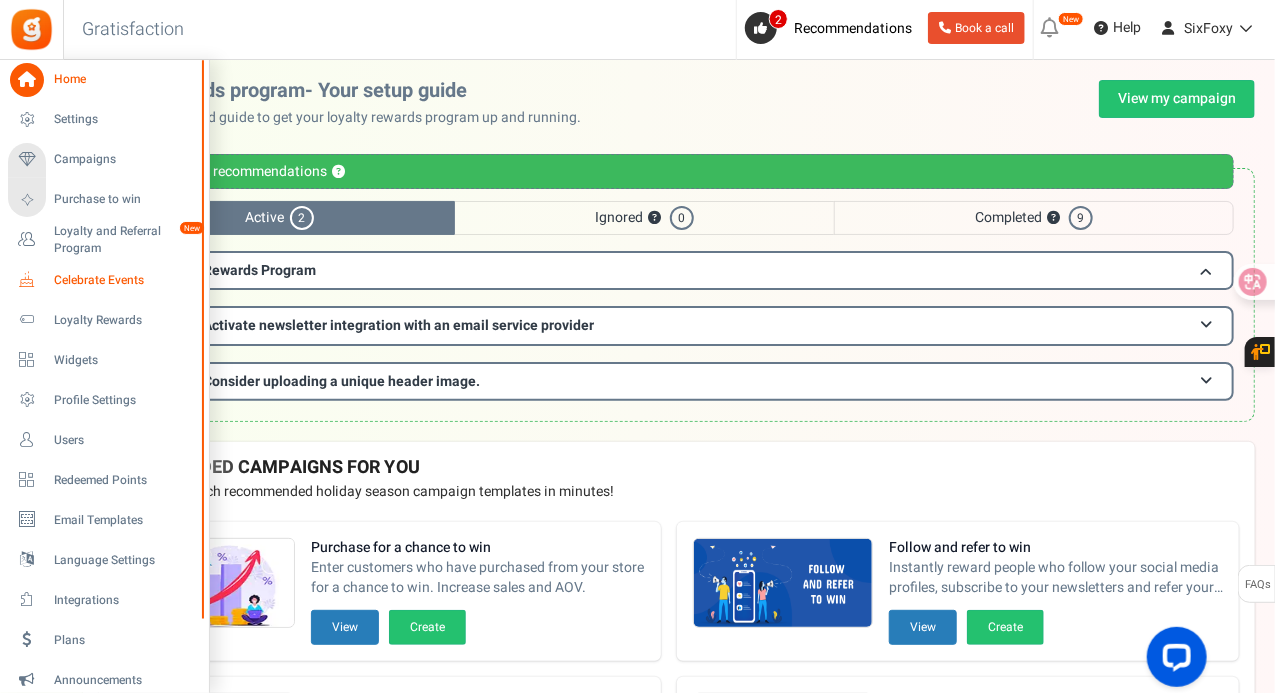click on "Celebrate Events" at bounding box center [124, 280] 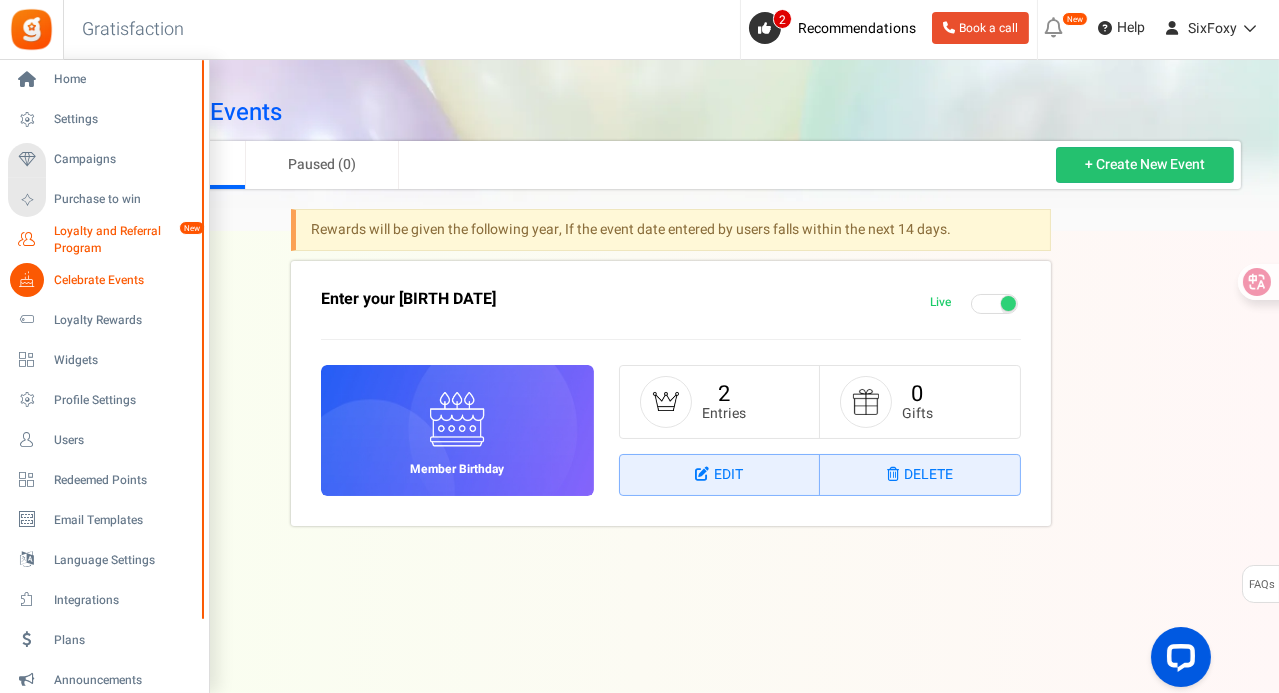 click on "Loyalty and Referral Program" at bounding box center [127, 240] 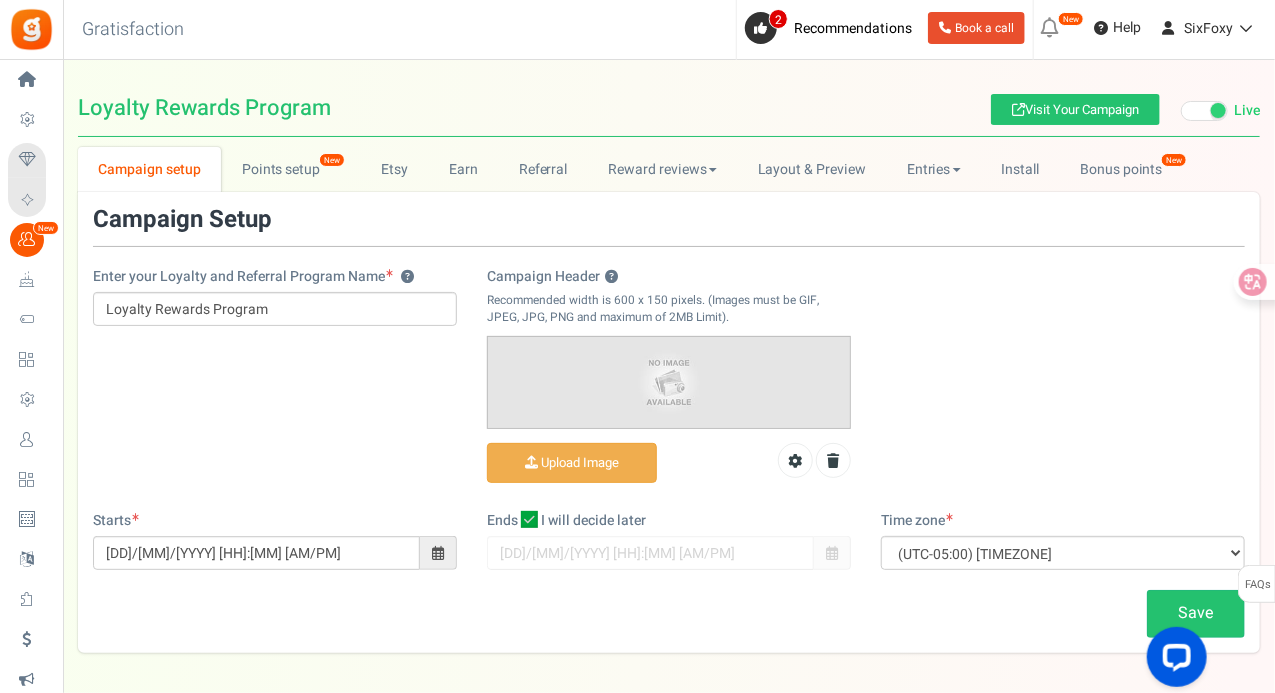 scroll, scrollTop: 0, scrollLeft: 0, axis: both 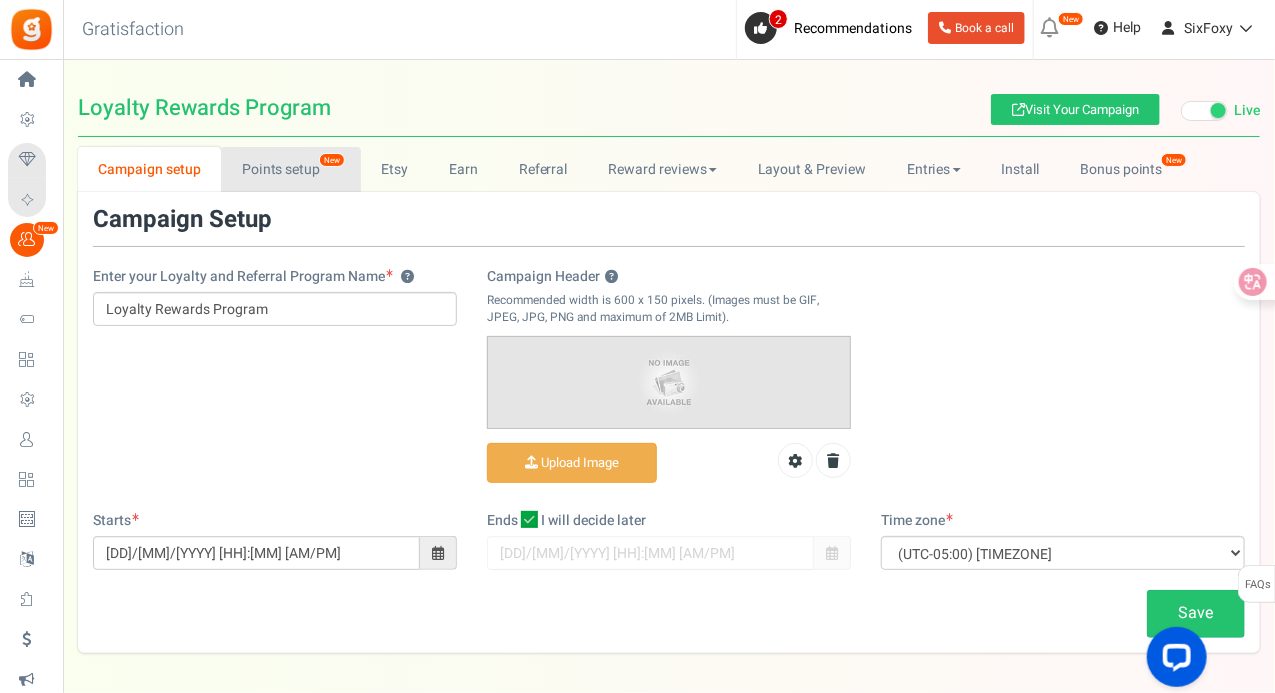 click on "Points setup
New" at bounding box center [290, 169] 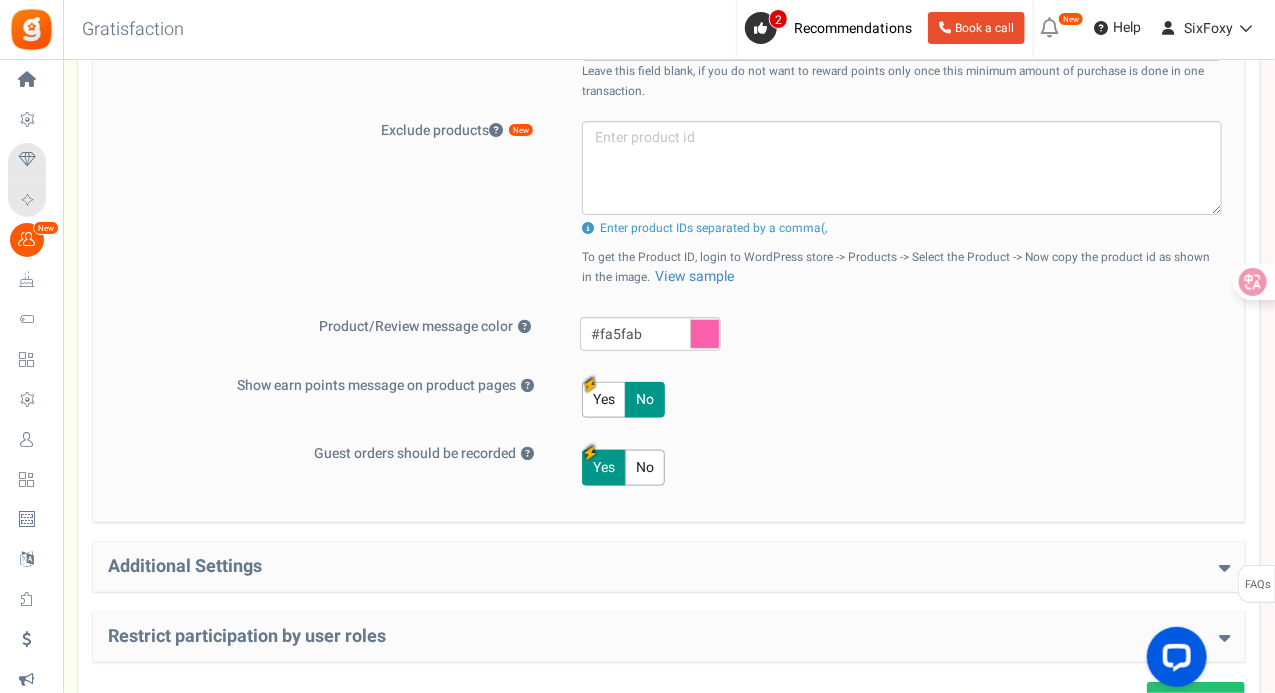 scroll, scrollTop: 961, scrollLeft: 0, axis: vertical 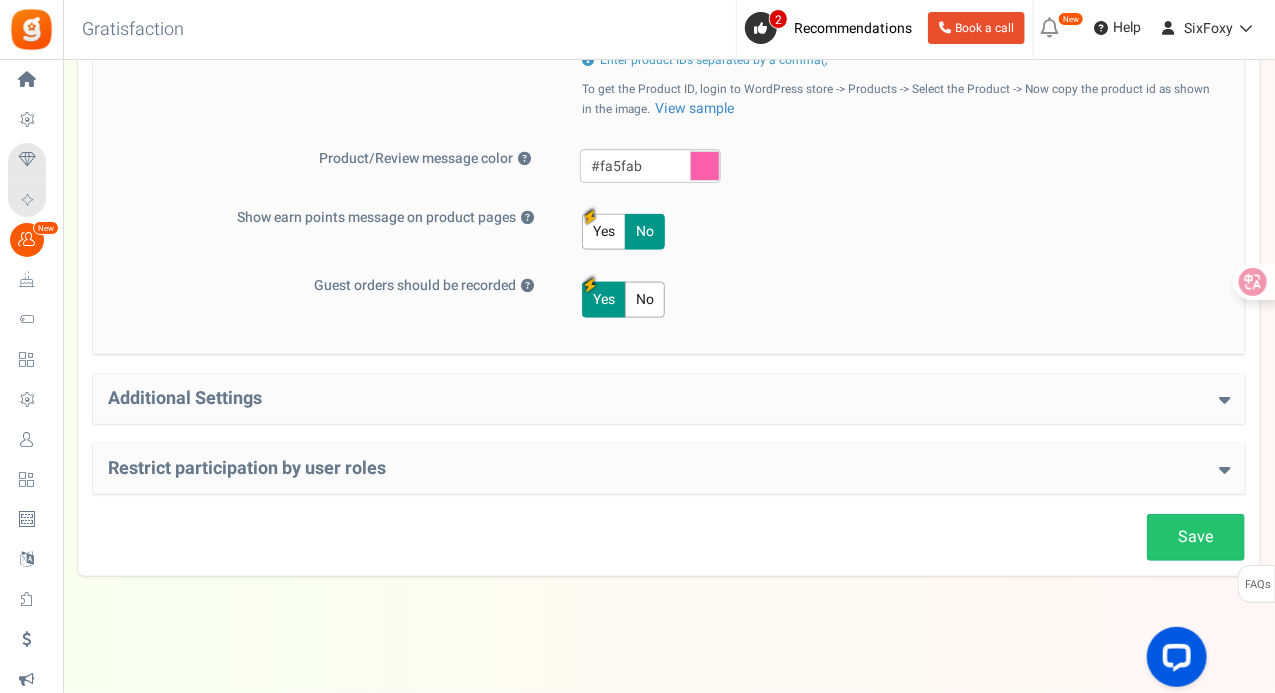 click on "Additional Settings" at bounding box center [669, 399] 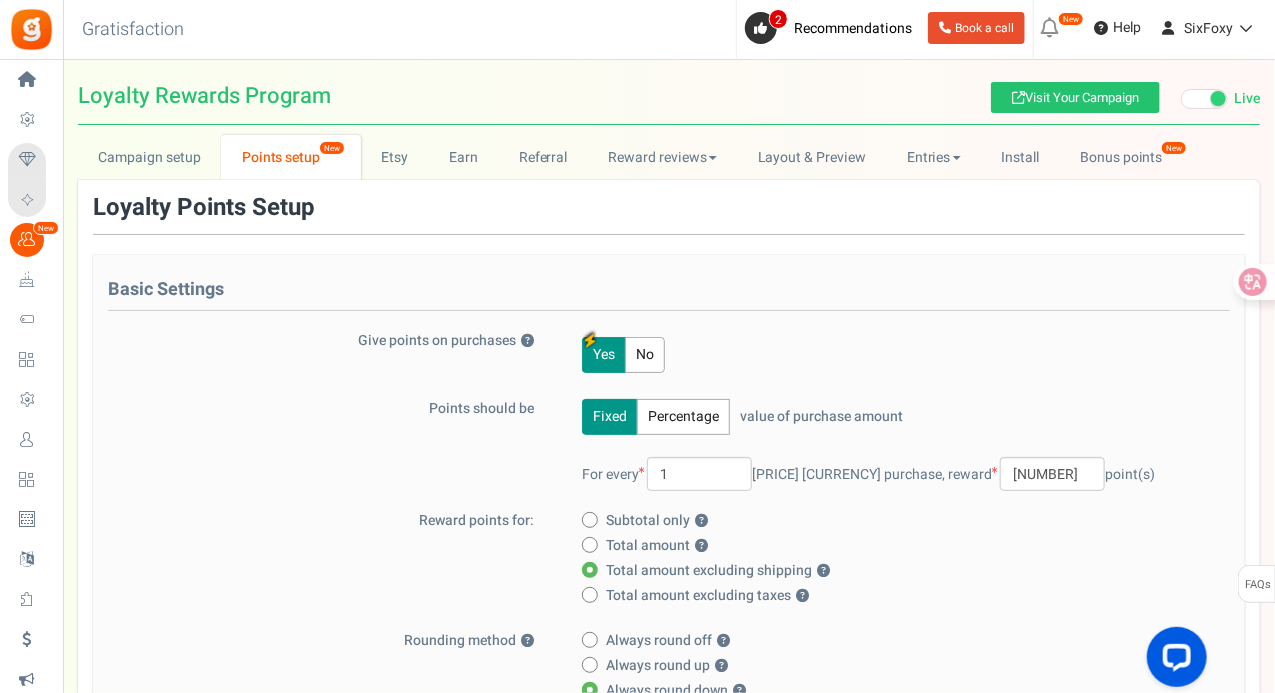 scroll, scrollTop: 0, scrollLeft: 0, axis: both 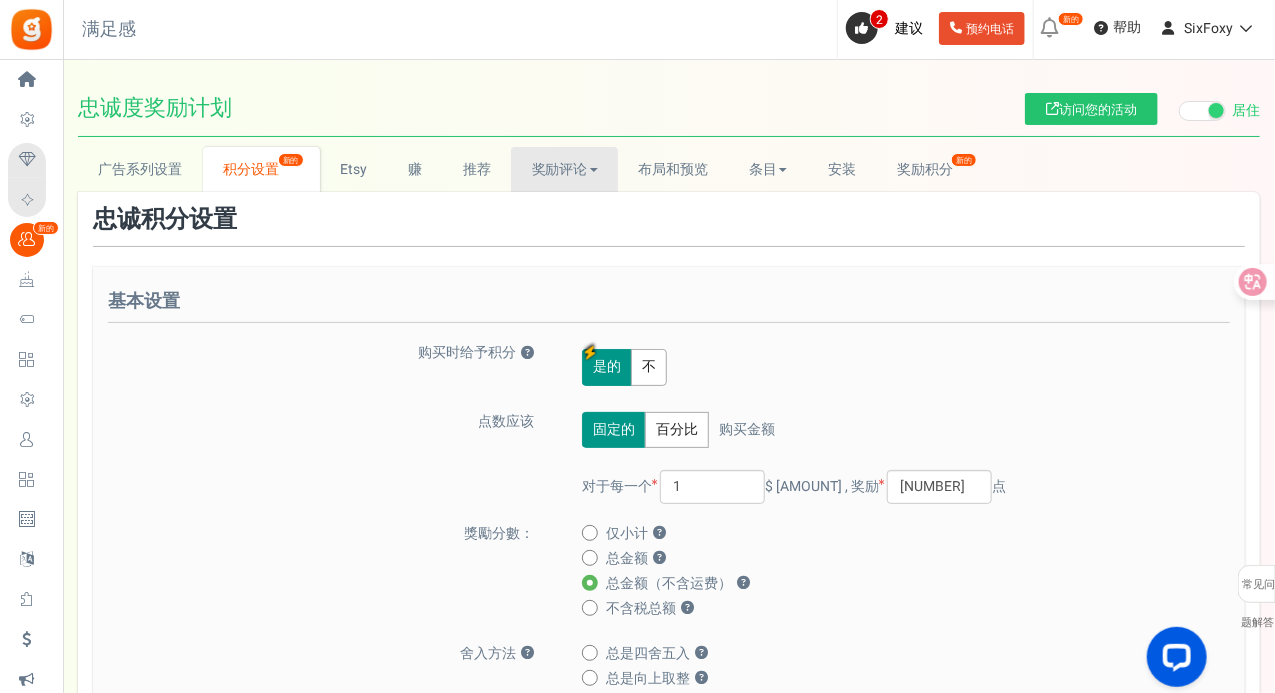 click on "奖励评论" at bounding box center [560, 169] 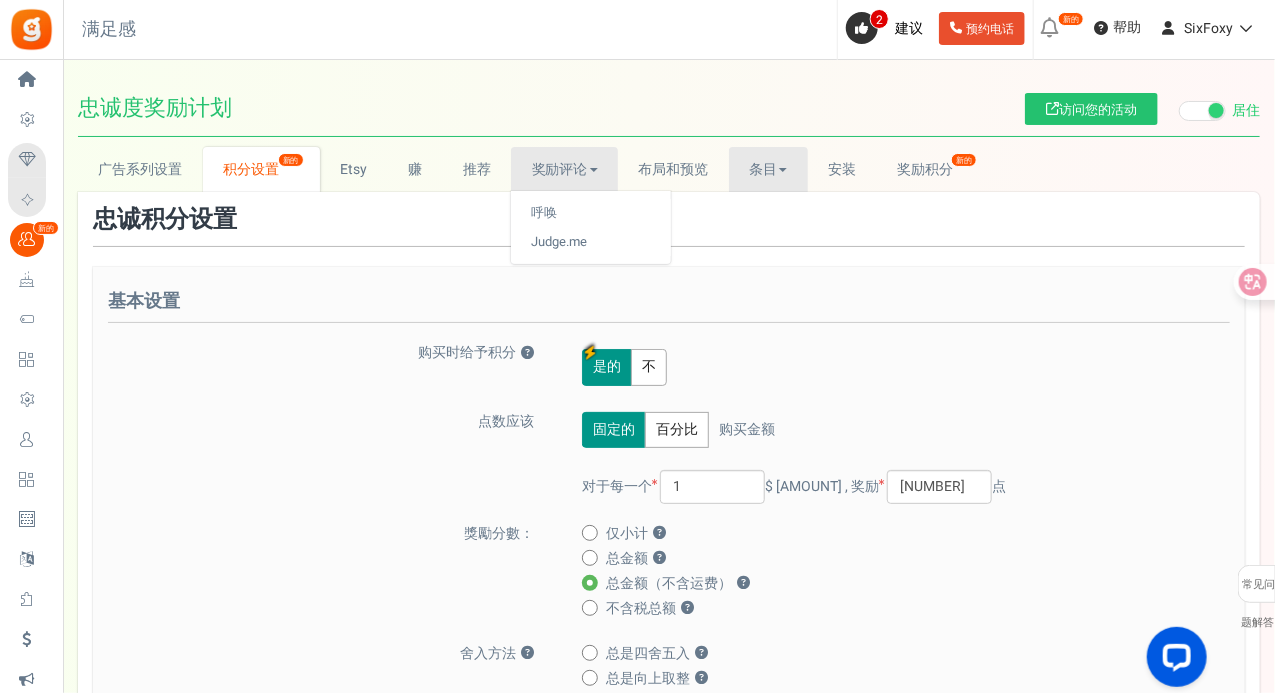 click on "条目" at bounding box center (763, 169) 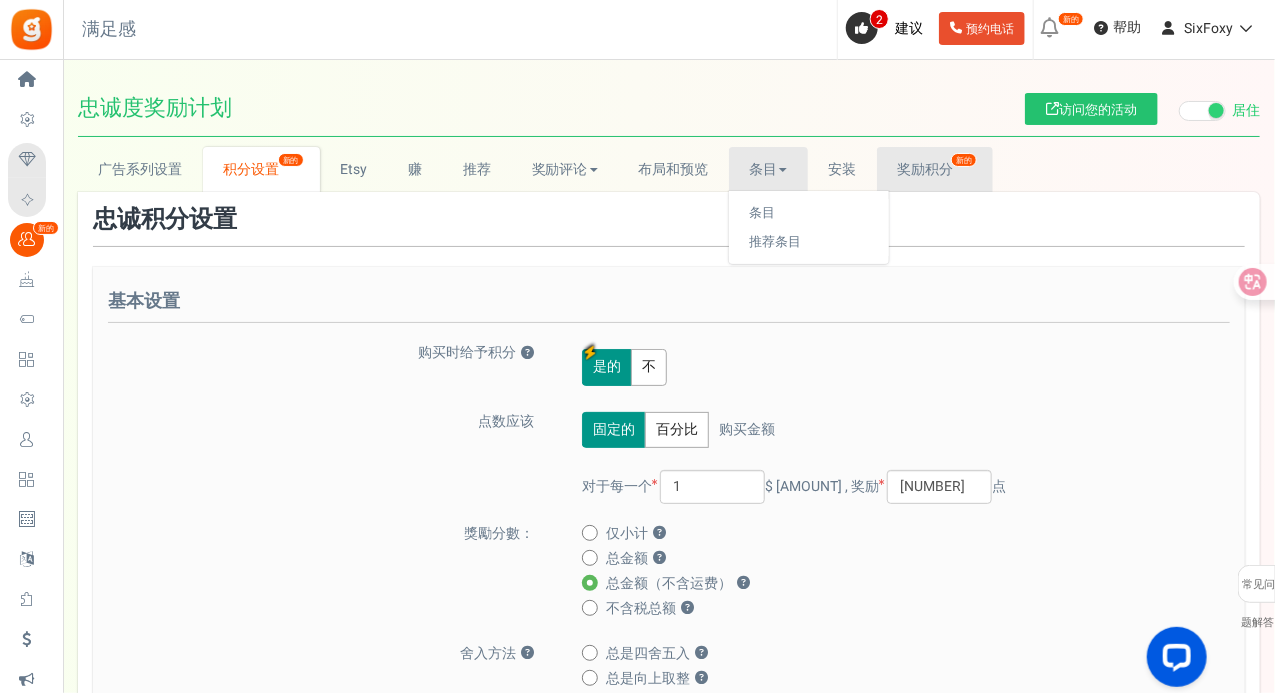 click on "奖励积分" at bounding box center [925, 169] 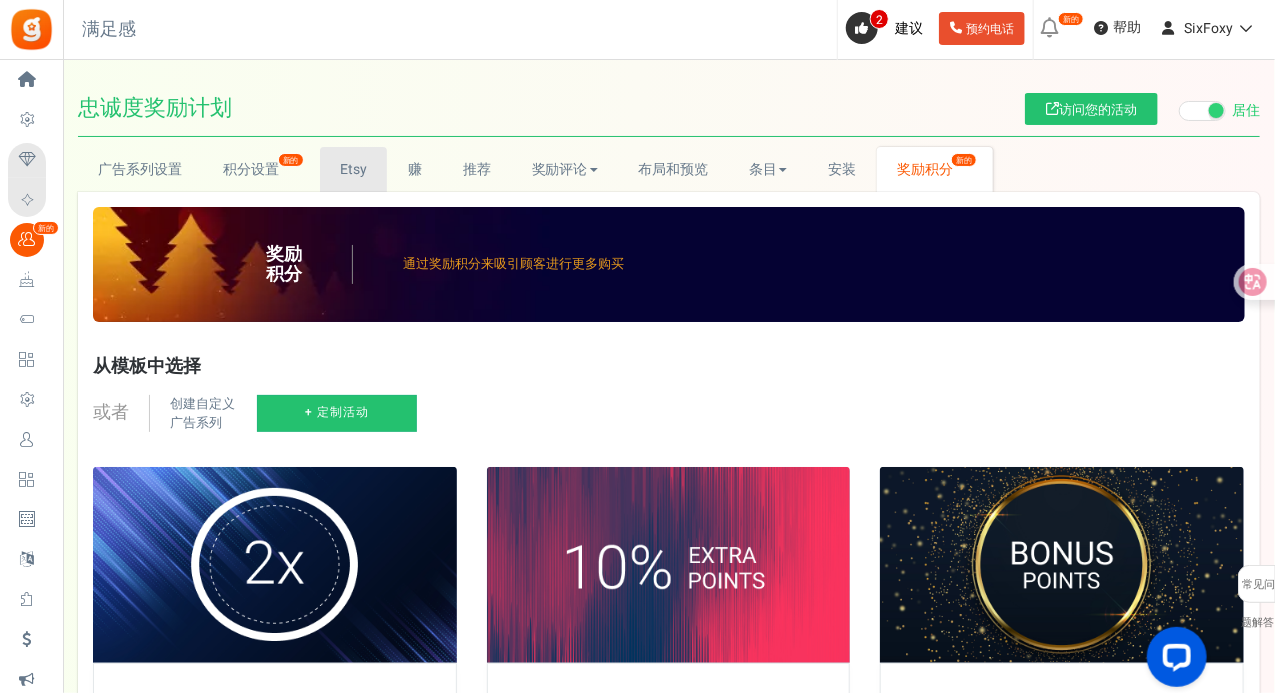 click on "Etsy" at bounding box center [354, 169] 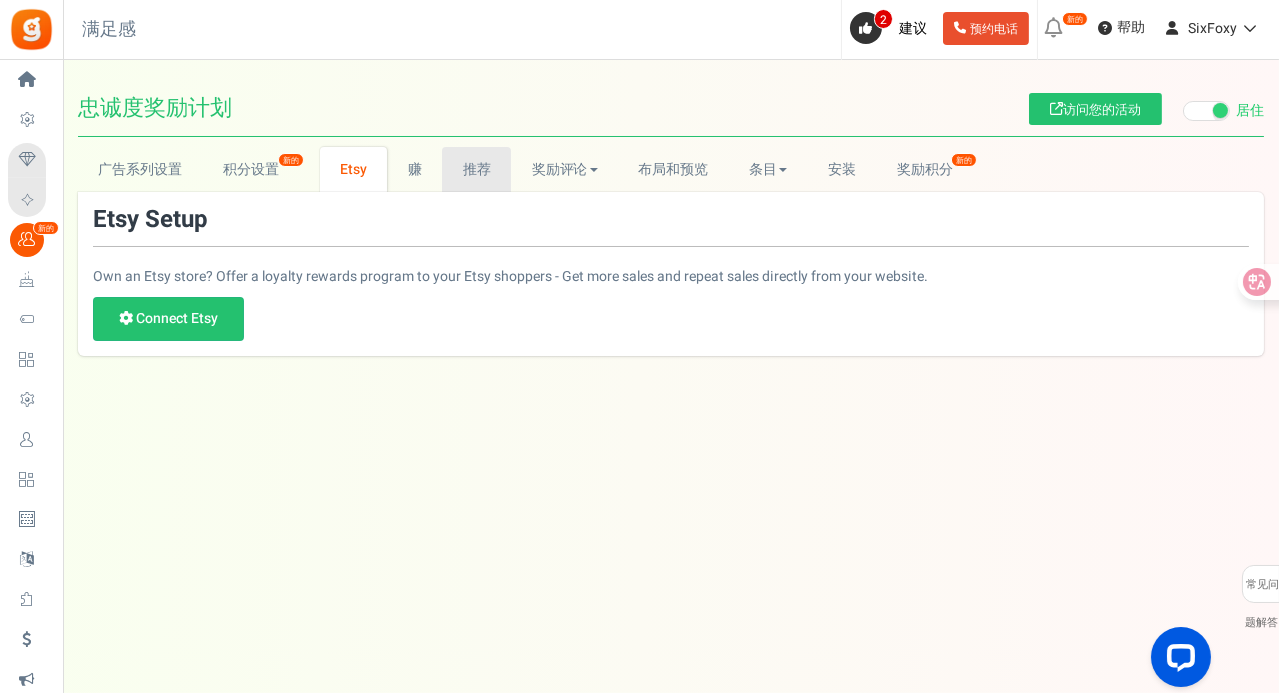 click on "推荐" at bounding box center (476, 169) 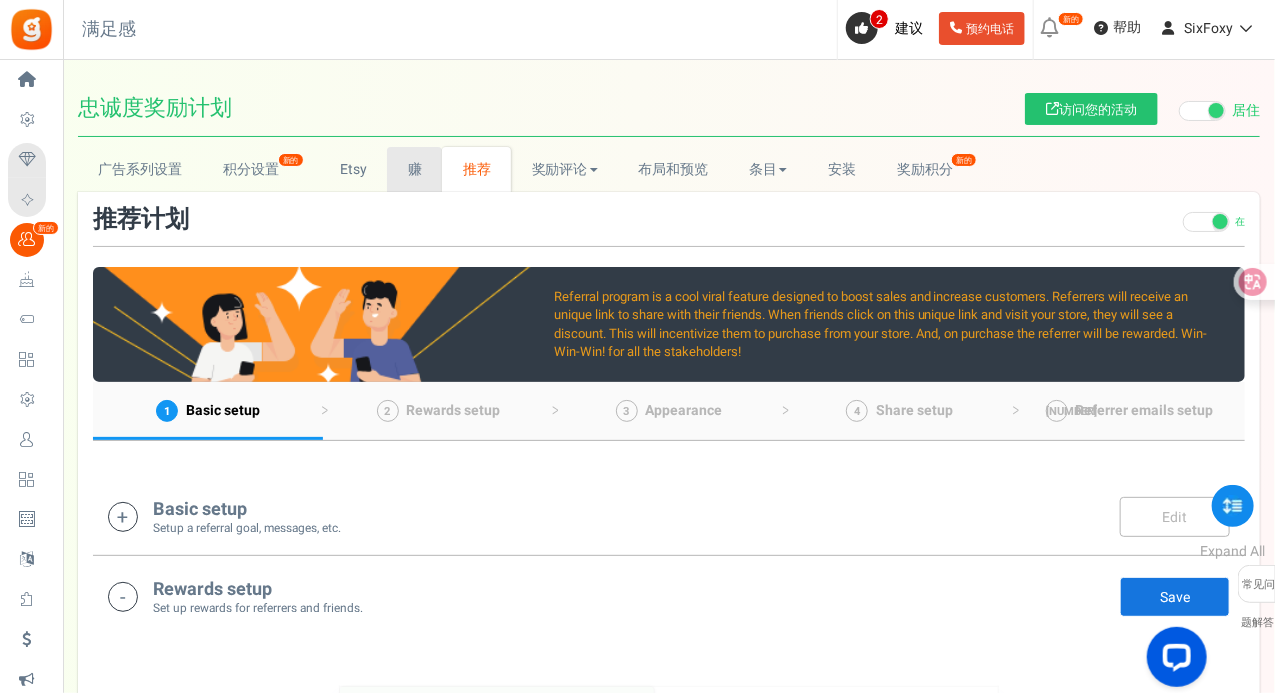 click on "赚" at bounding box center (415, 169) 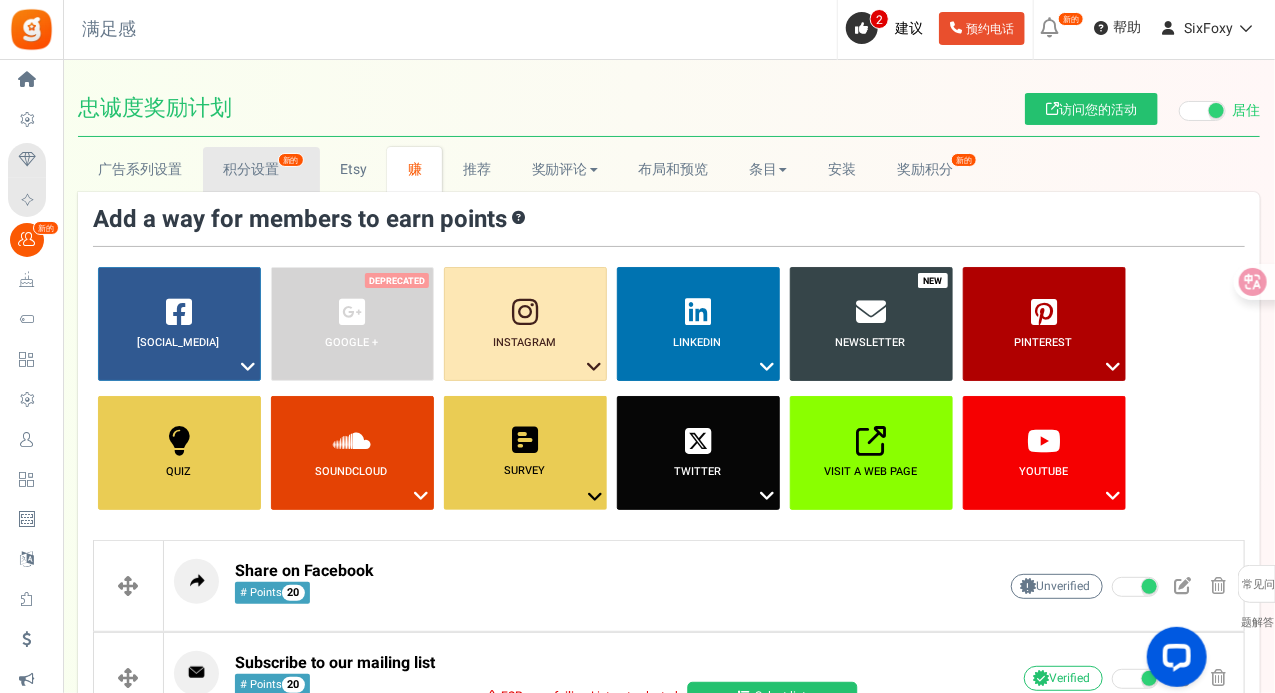 click on "积分设置
新的" at bounding box center (261, 169) 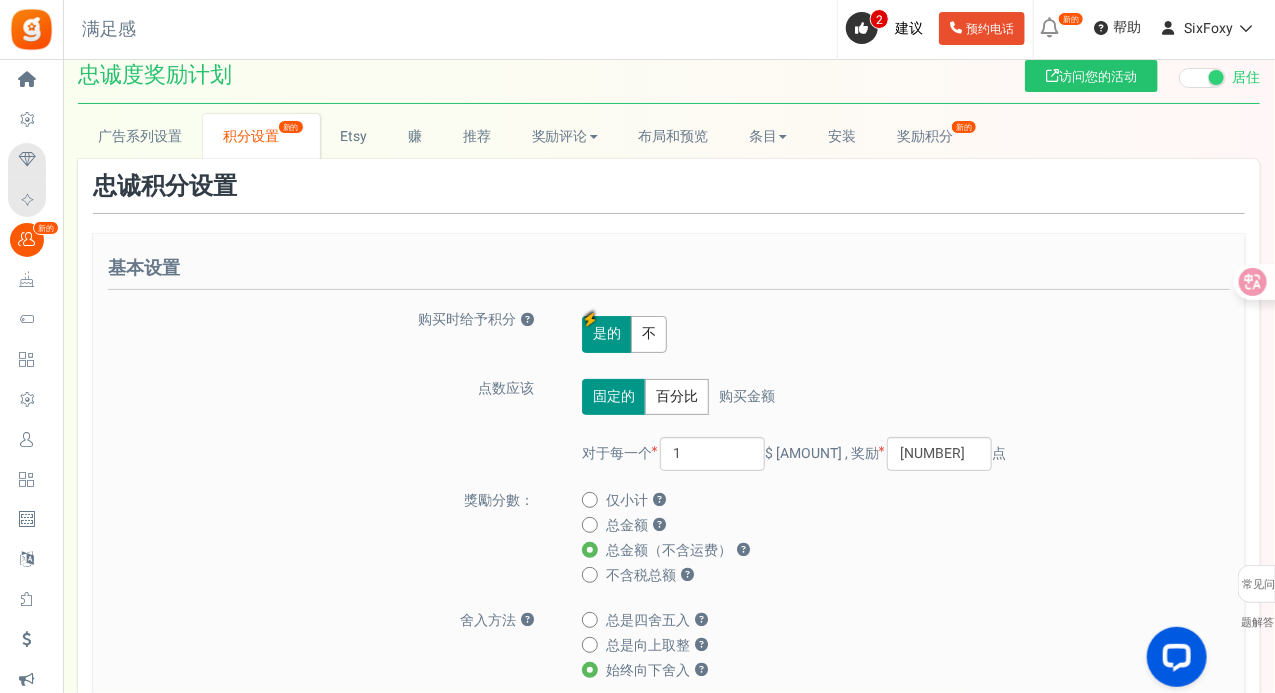 scroll, scrollTop: 0, scrollLeft: 0, axis: both 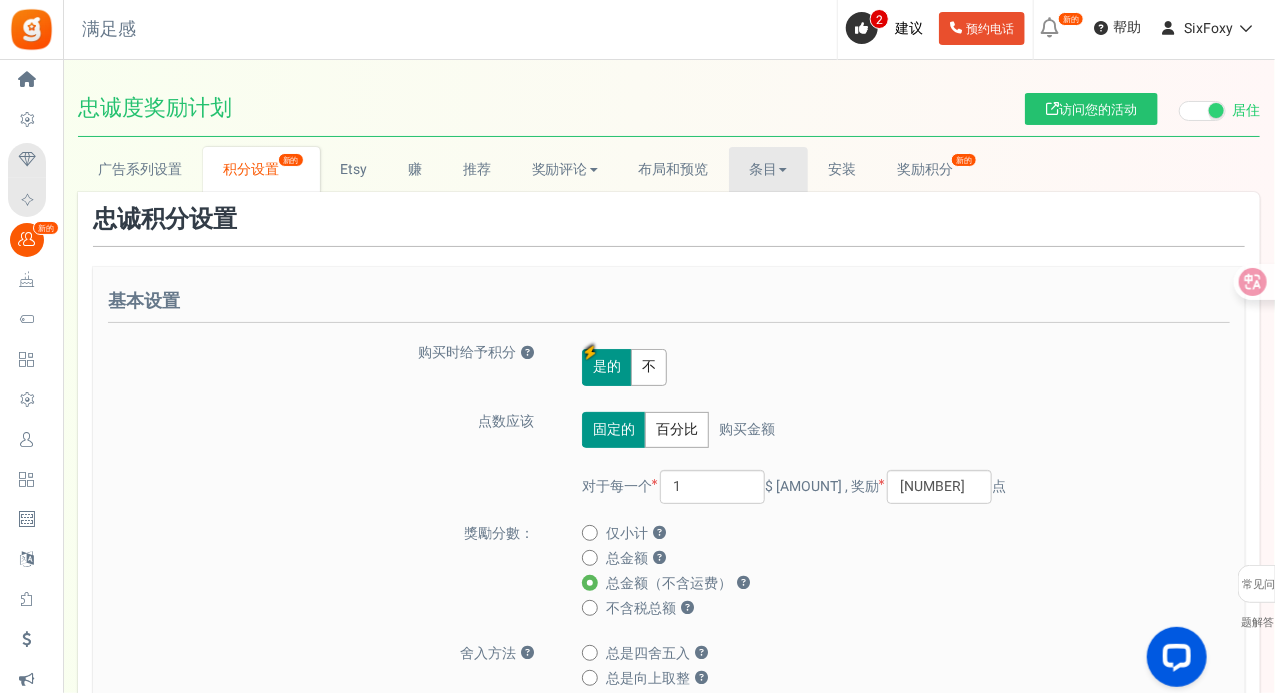 click on "条目" at bounding box center [768, 169] 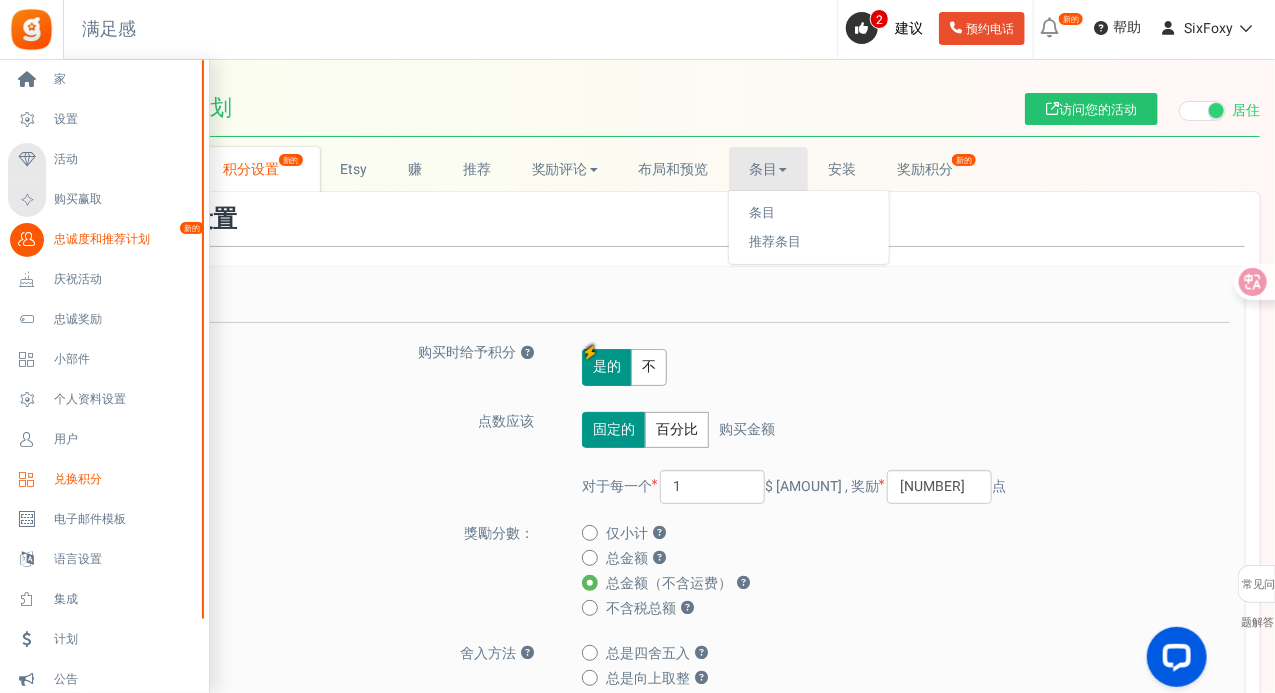 click on "兑换积分" at bounding box center [104, 480] 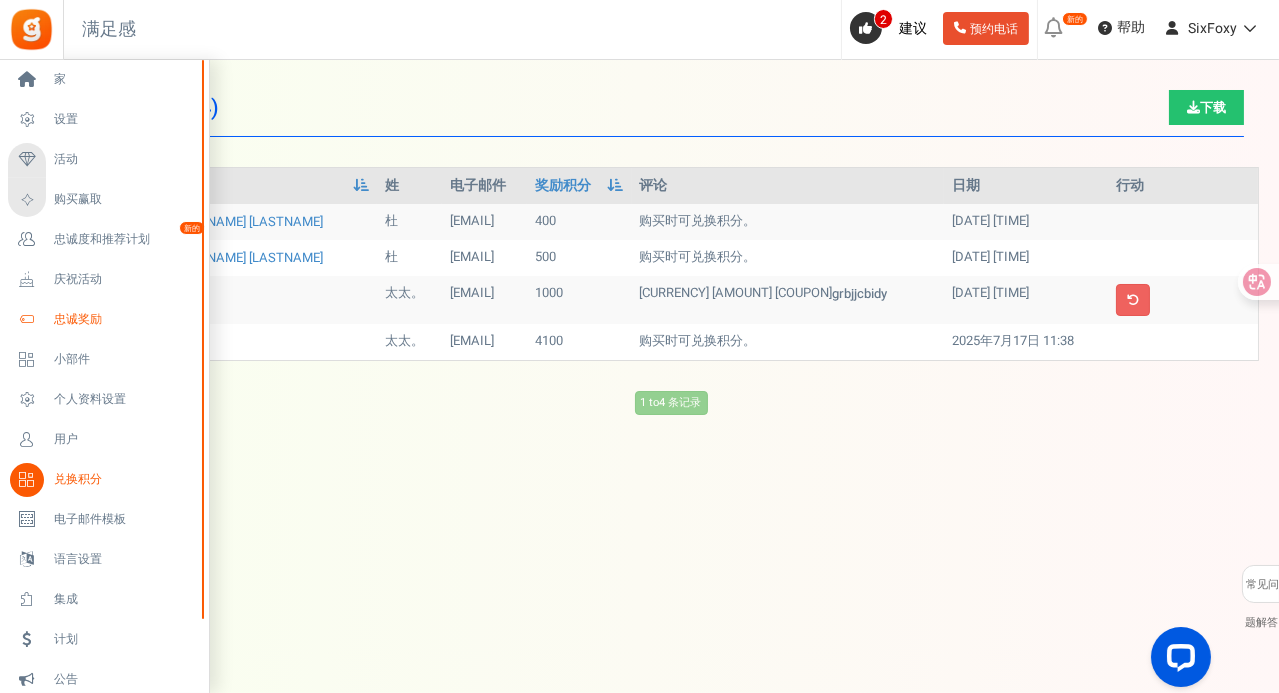 click on "忠诚奖励" at bounding box center [104, 320] 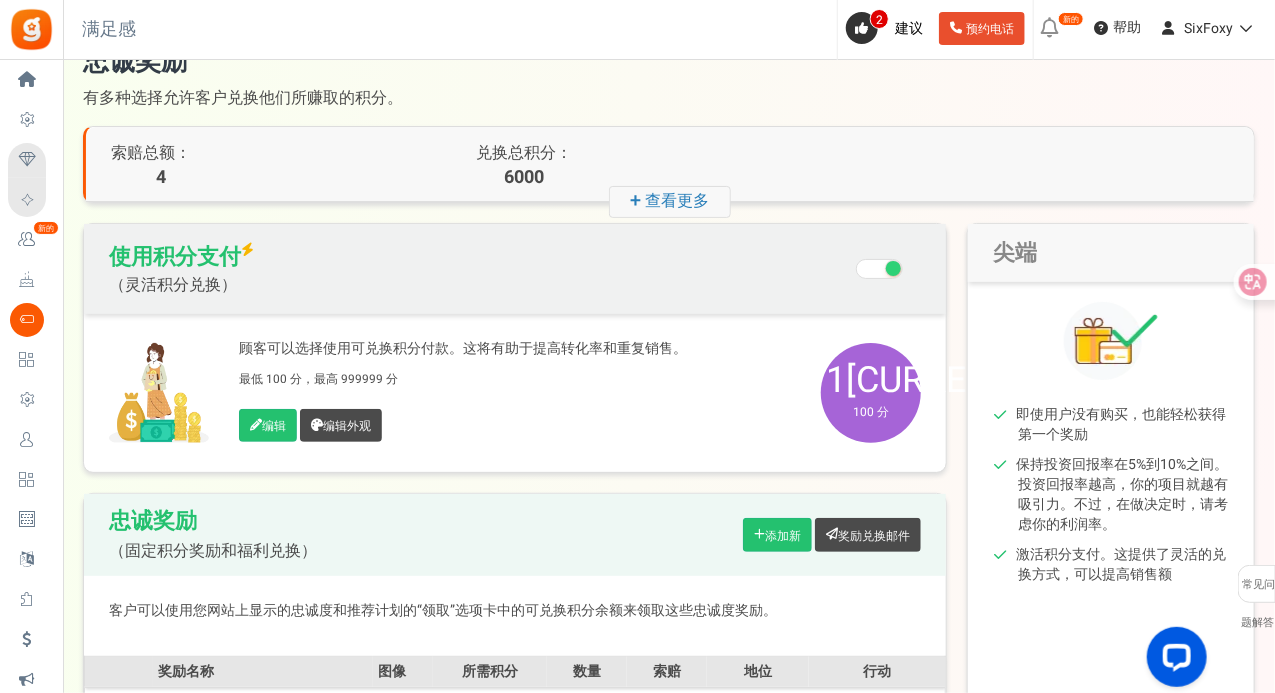 scroll, scrollTop: 0, scrollLeft: 0, axis: both 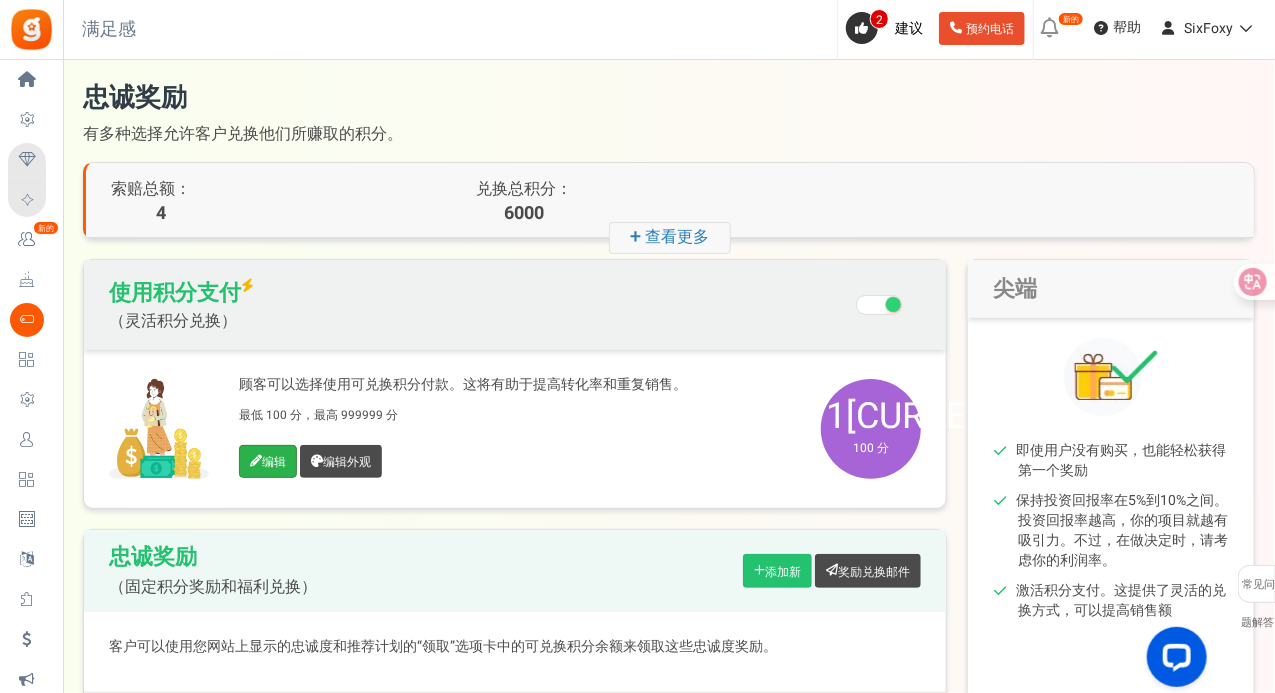 click on "编辑" at bounding box center [268, 461] 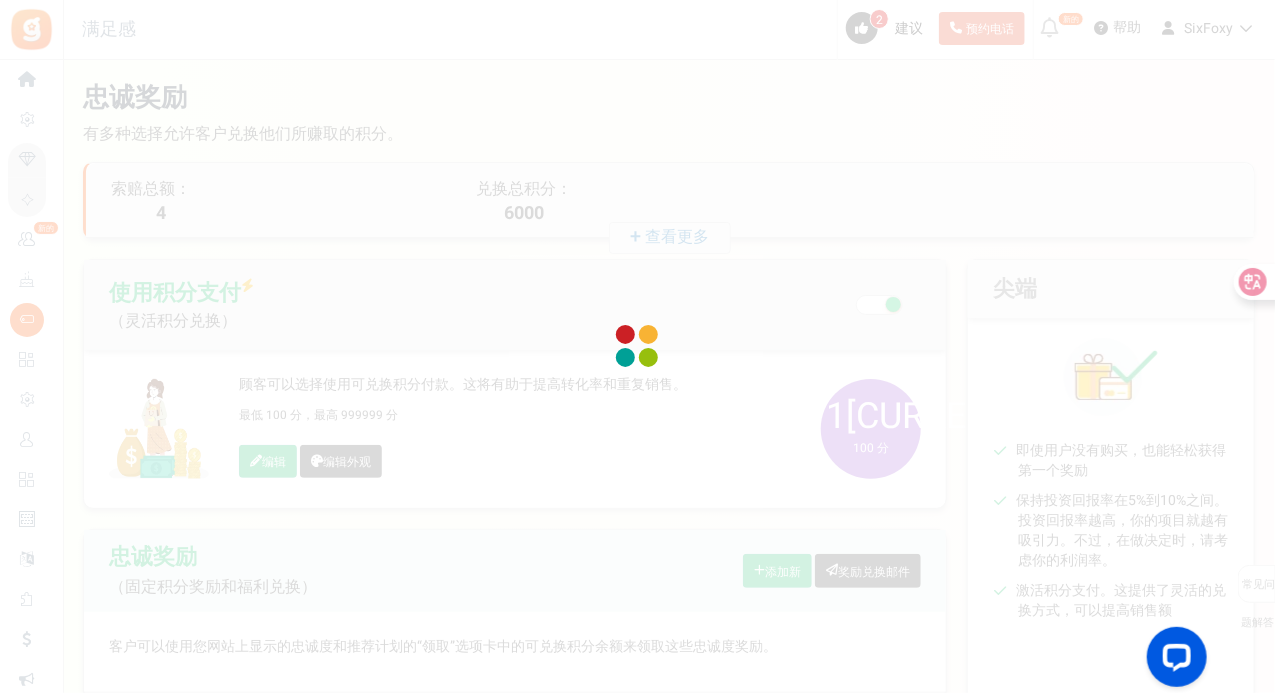 select 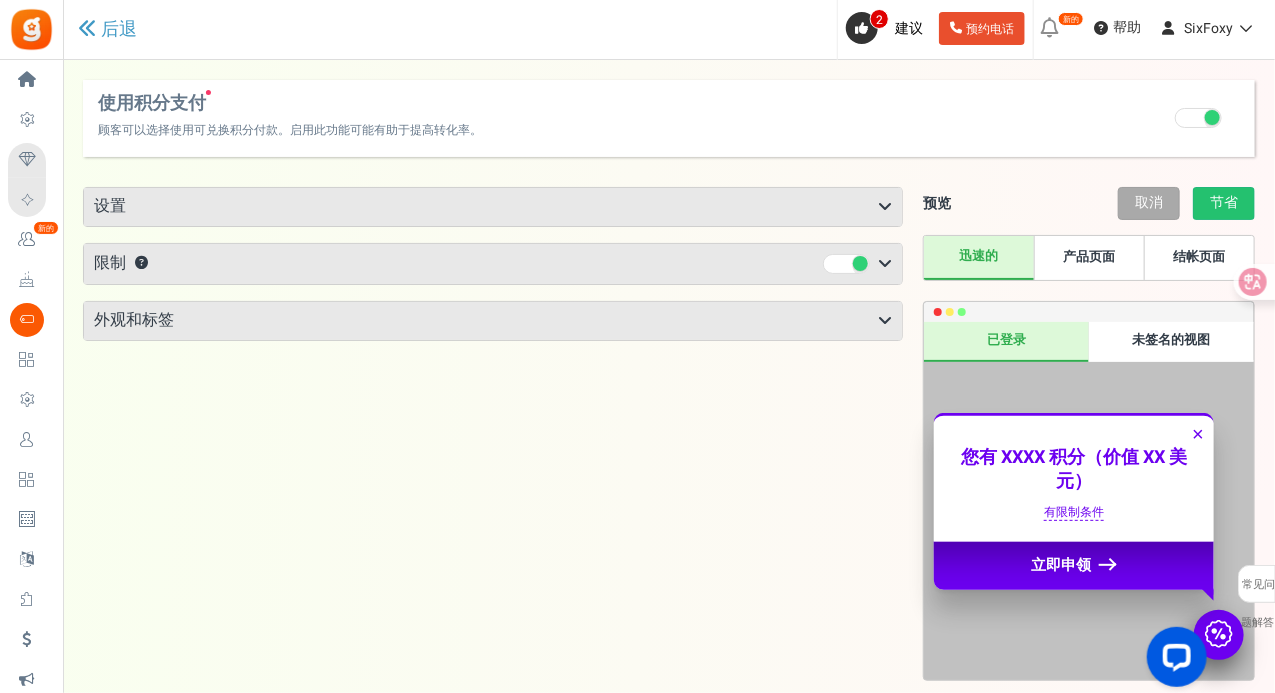 click on "外观和标签" at bounding box center [493, 321] 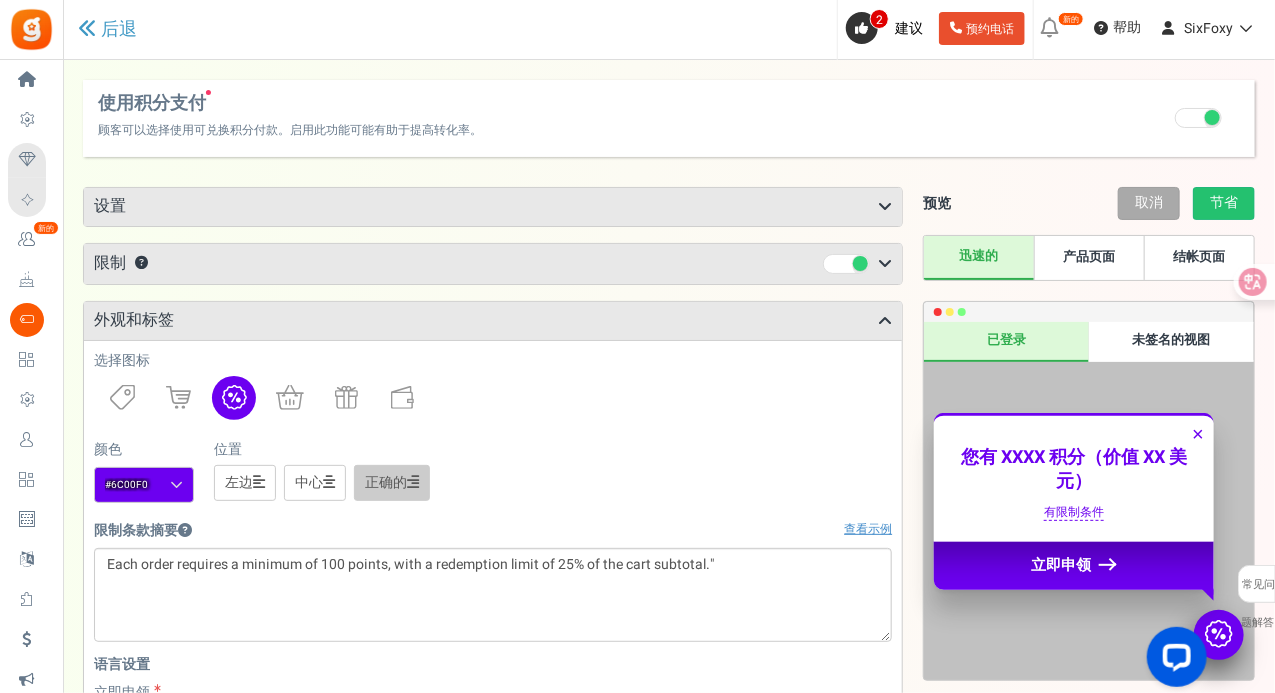click on "限制
？" at bounding box center [493, 264] 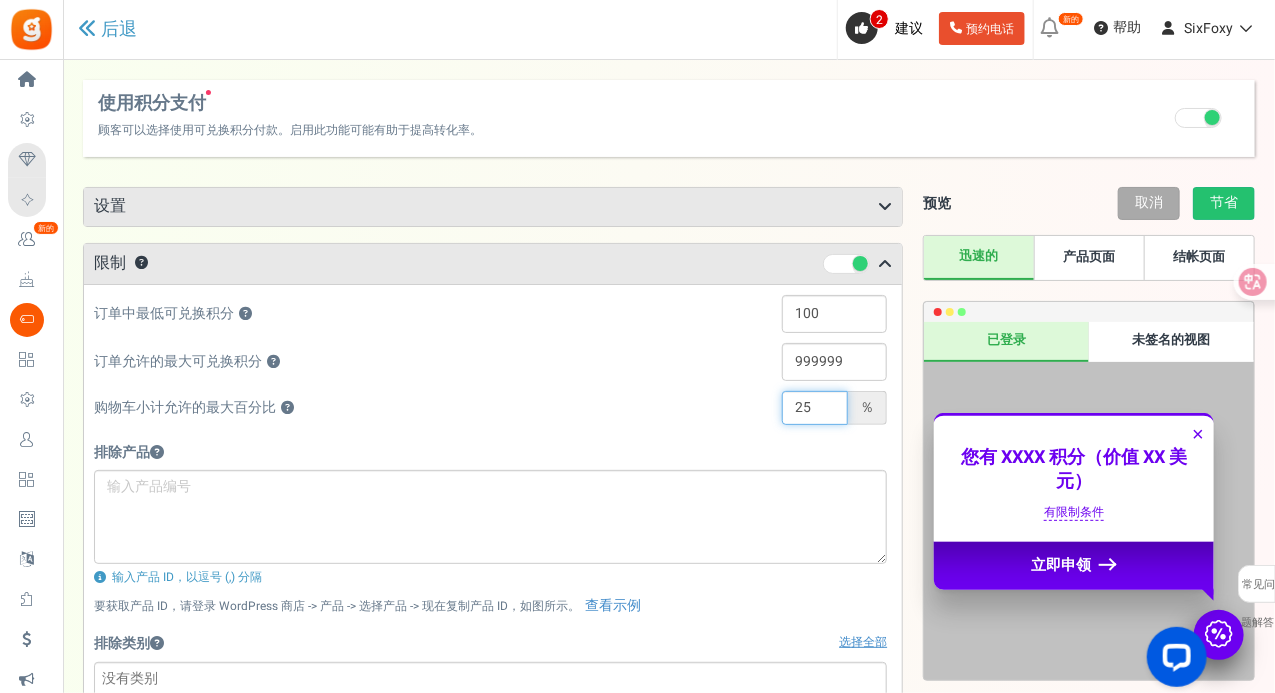 drag, startPoint x: 831, startPoint y: 401, endPoint x: 714, endPoint y: 385, distance: 118.08895 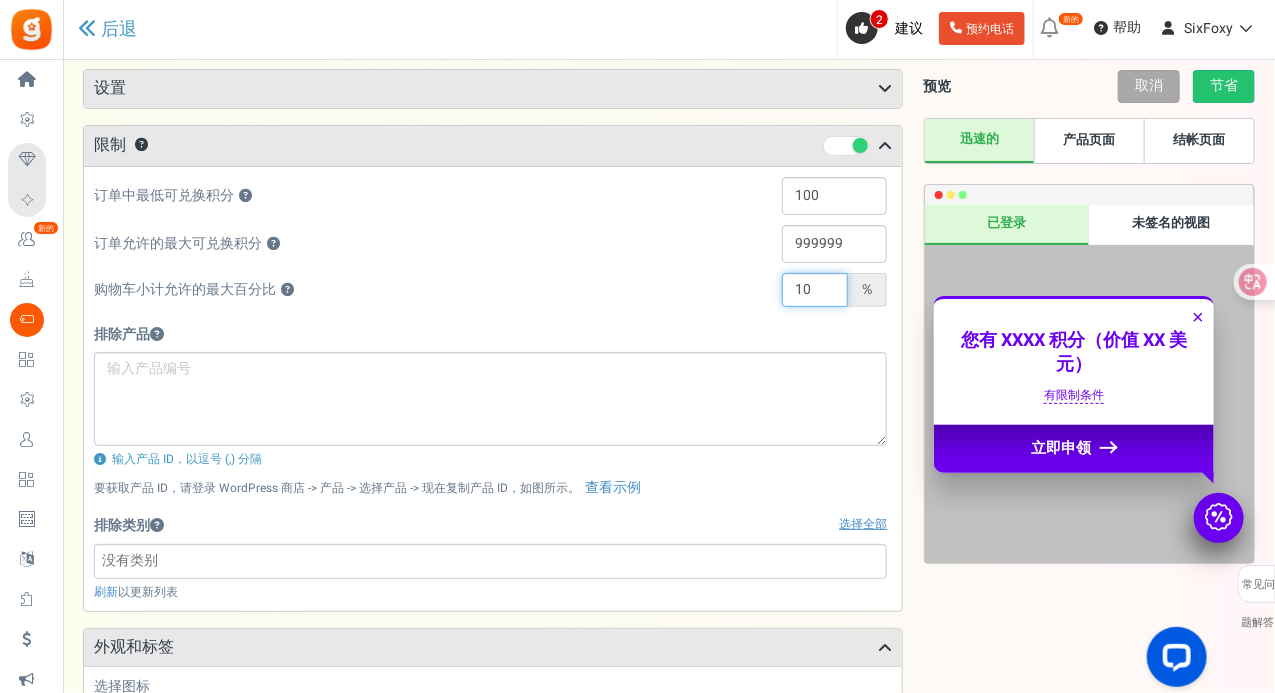 scroll, scrollTop: 100, scrollLeft: 0, axis: vertical 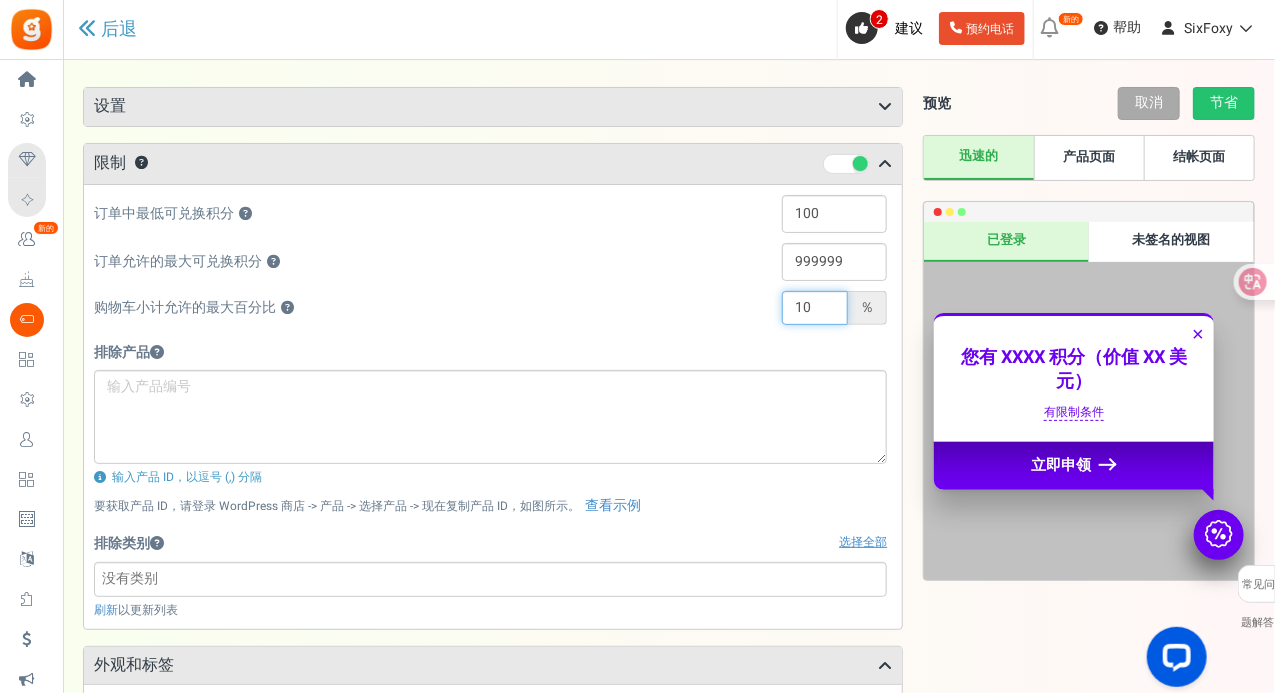 type on "10" 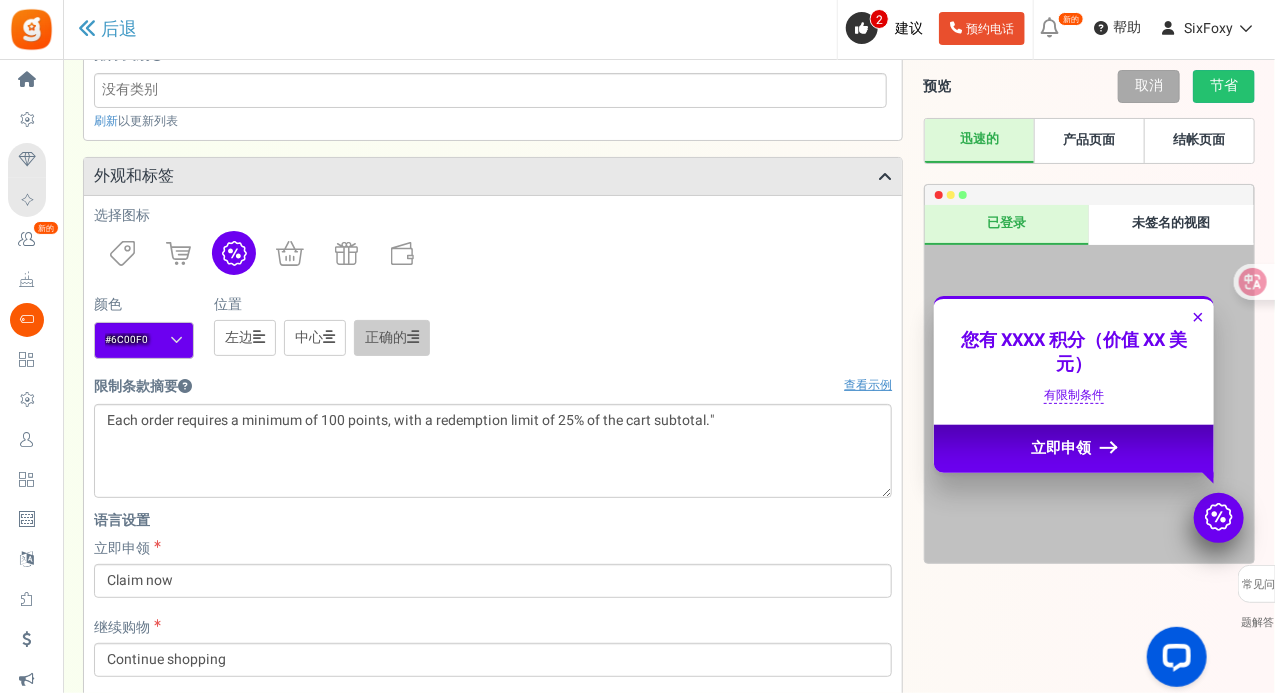 scroll, scrollTop: 500, scrollLeft: 0, axis: vertical 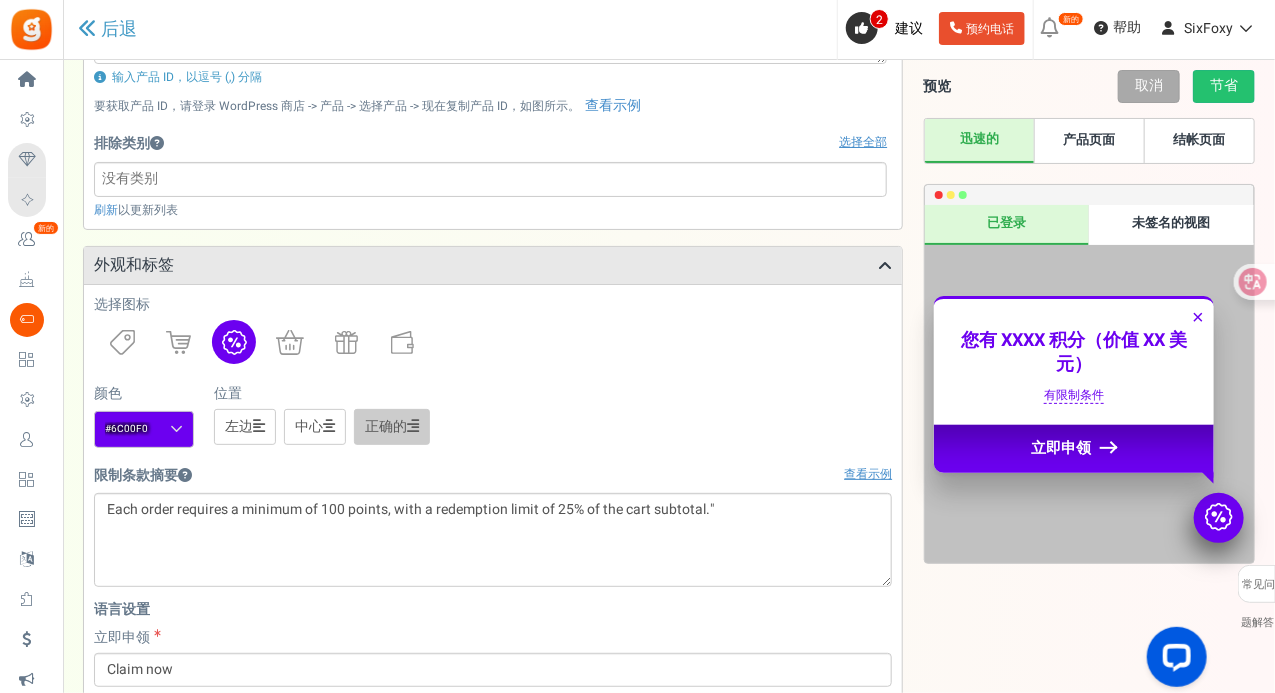 click at bounding box center [490, 179] 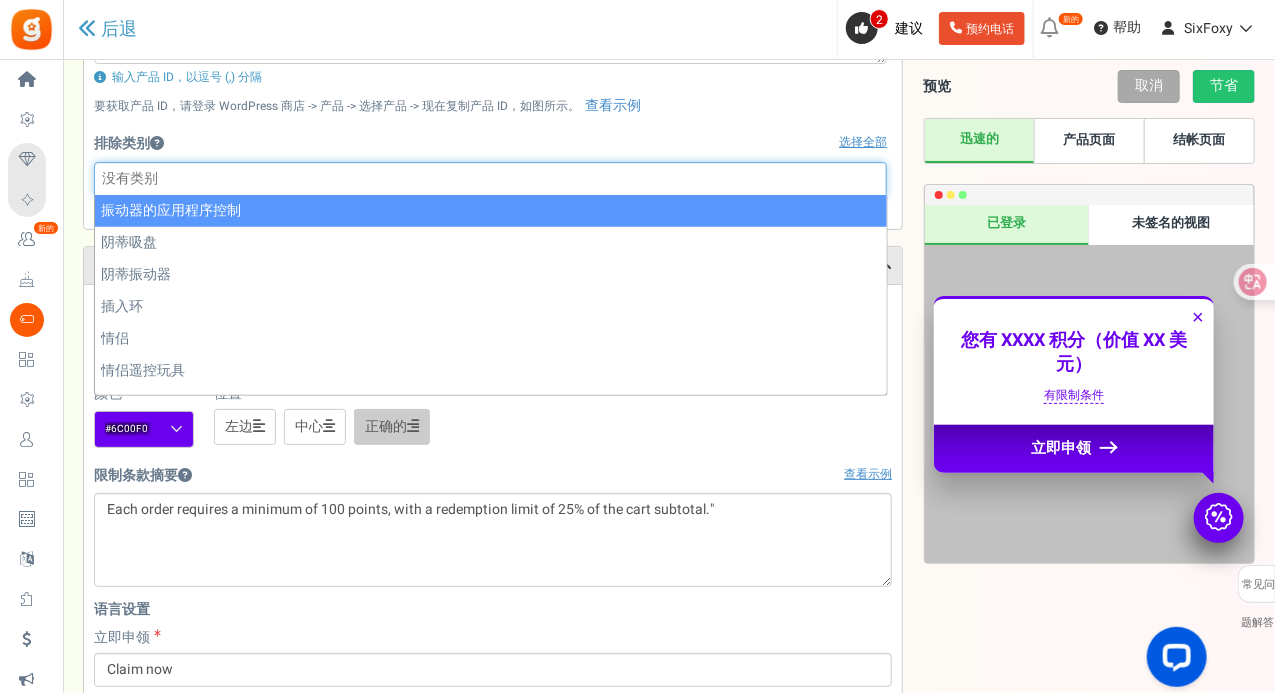 click at bounding box center [490, 179] 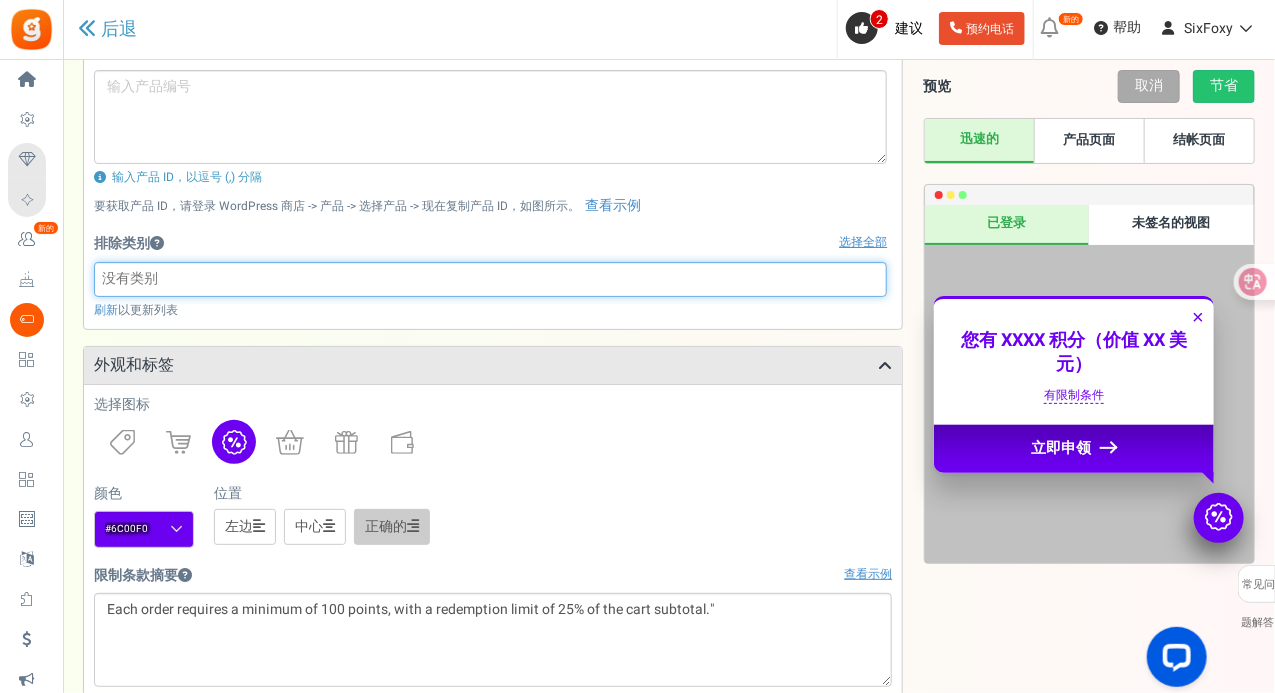 select 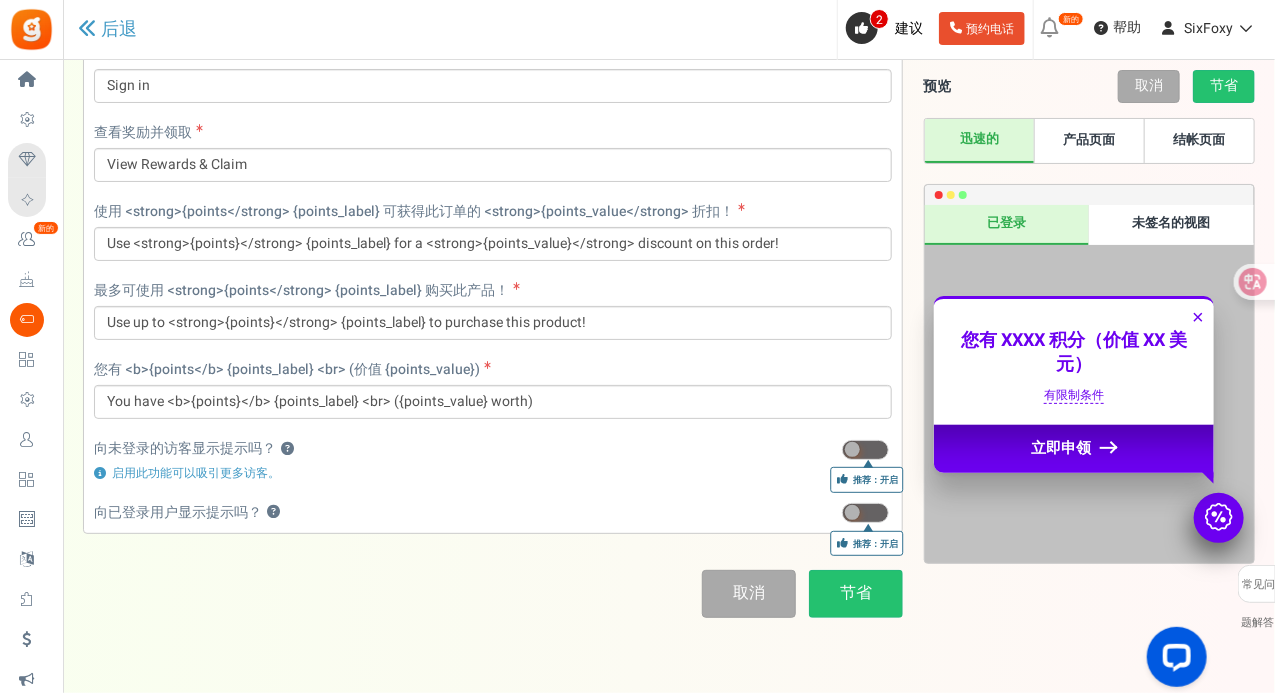 scroll, scrollTop: 331, scrollLeft: 0, axis: vertical 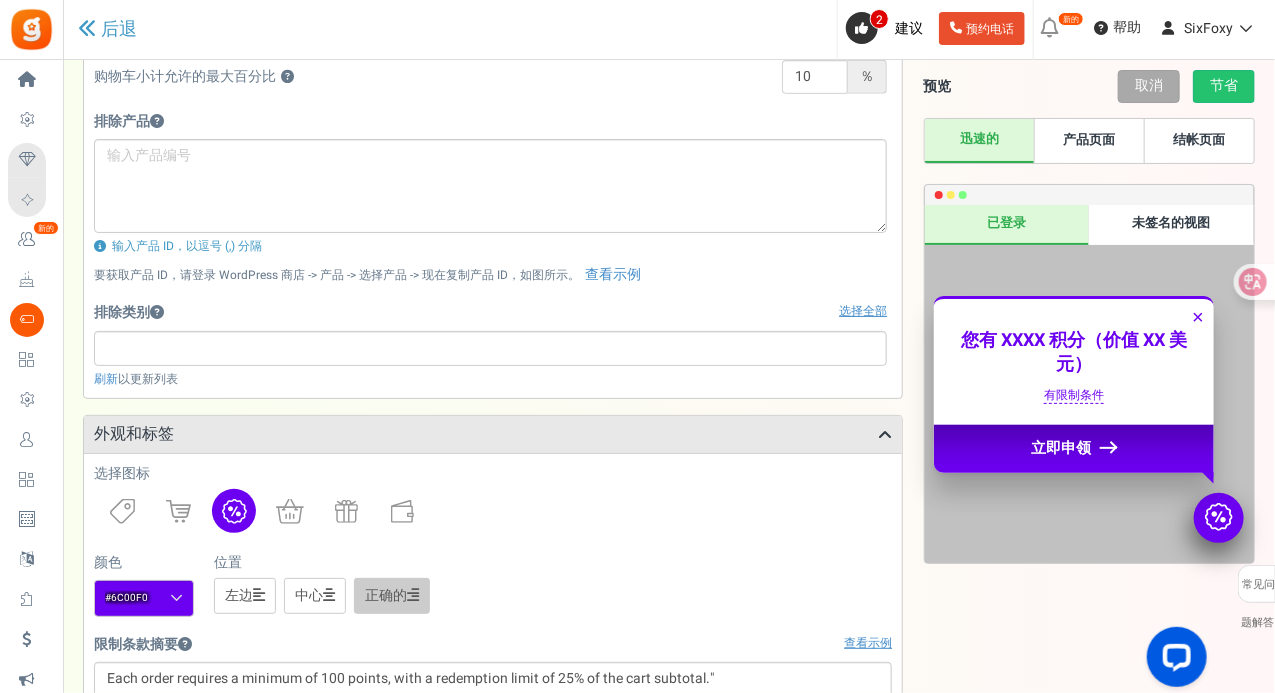 click on "积分模式
受到推崇的
选择此项可能会减少参与
允许顾客在结账时直接使用积分。理想情况下，使用此选项可以更快地兑换和转换。
优惠券模式
顾客可以先领取优惠券来使用积分。 100" at bounding box center [493, 737] 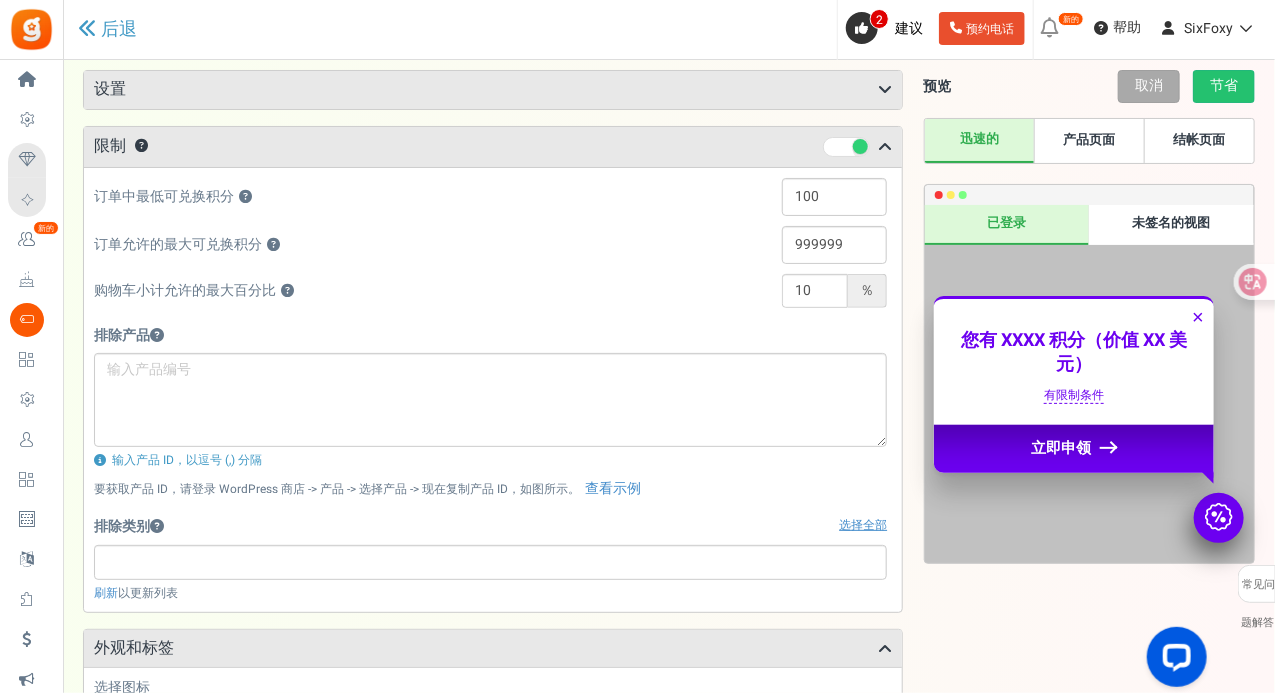 scroll, scrollTop: 0, scrollLeft: 0, axis: both 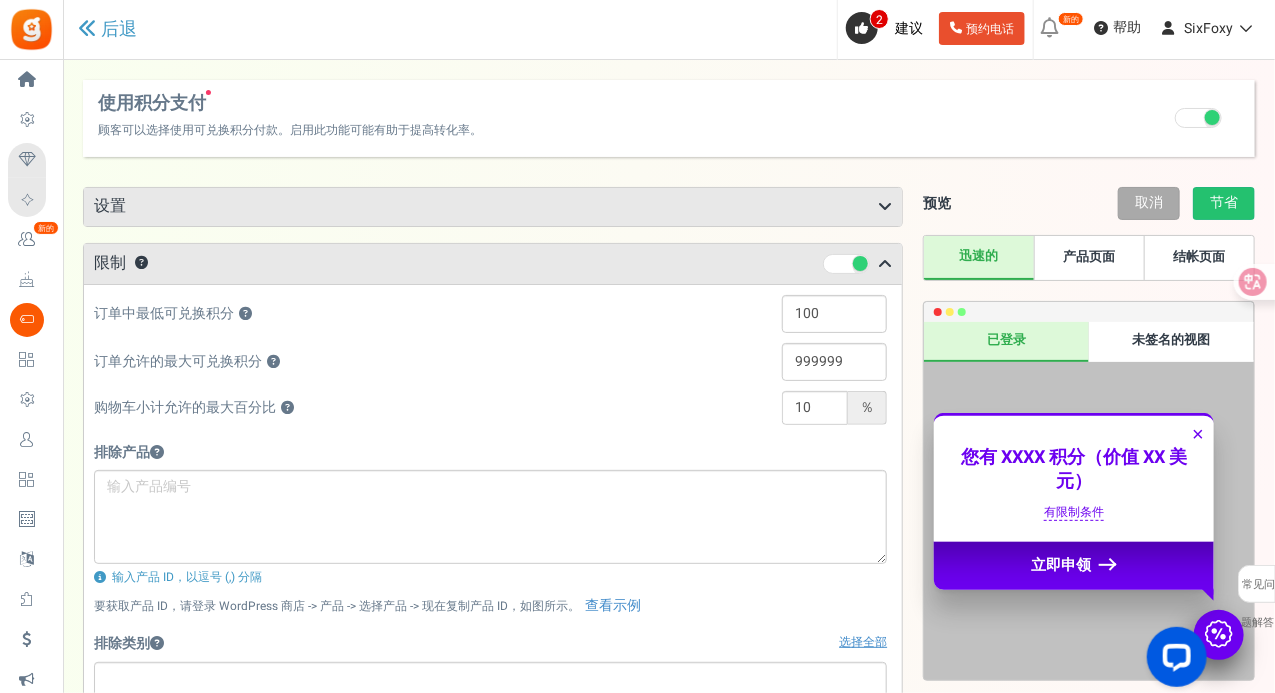 click on "设置" at bounding box center [493, 207] 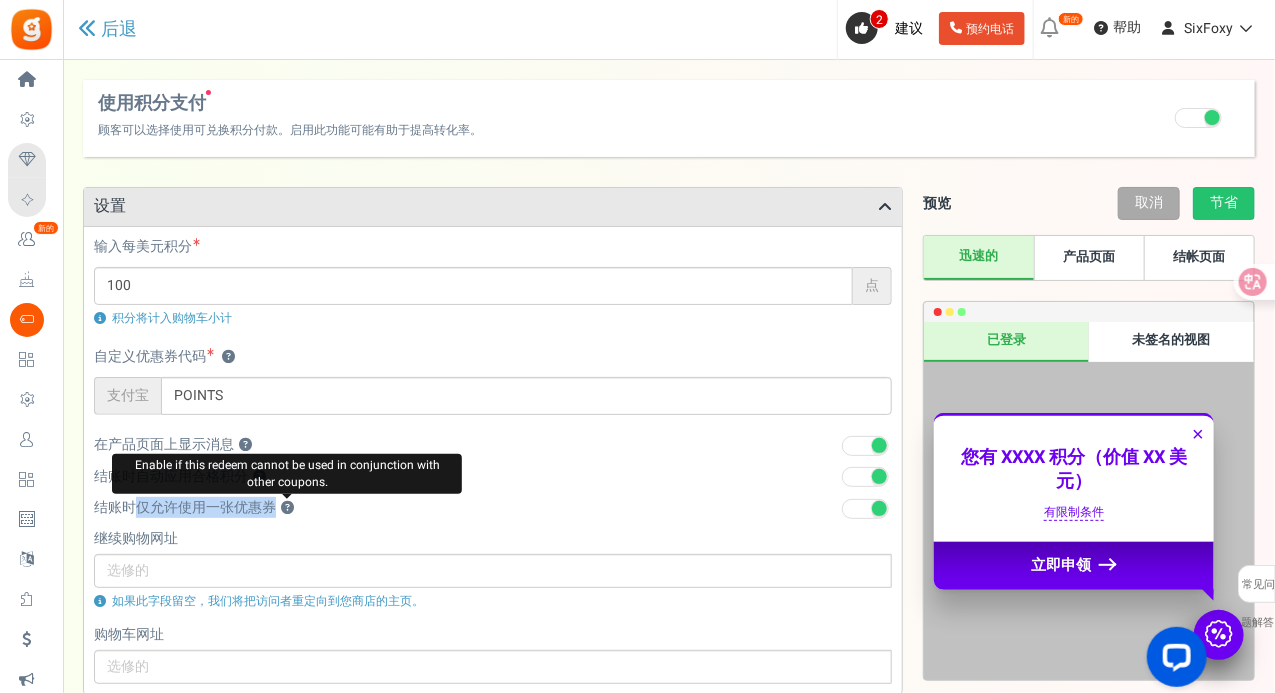 drag, startPoint x: 132, startPoint y: 505, endPoint x: 287, endPoint y: 508, distance: 155.02902 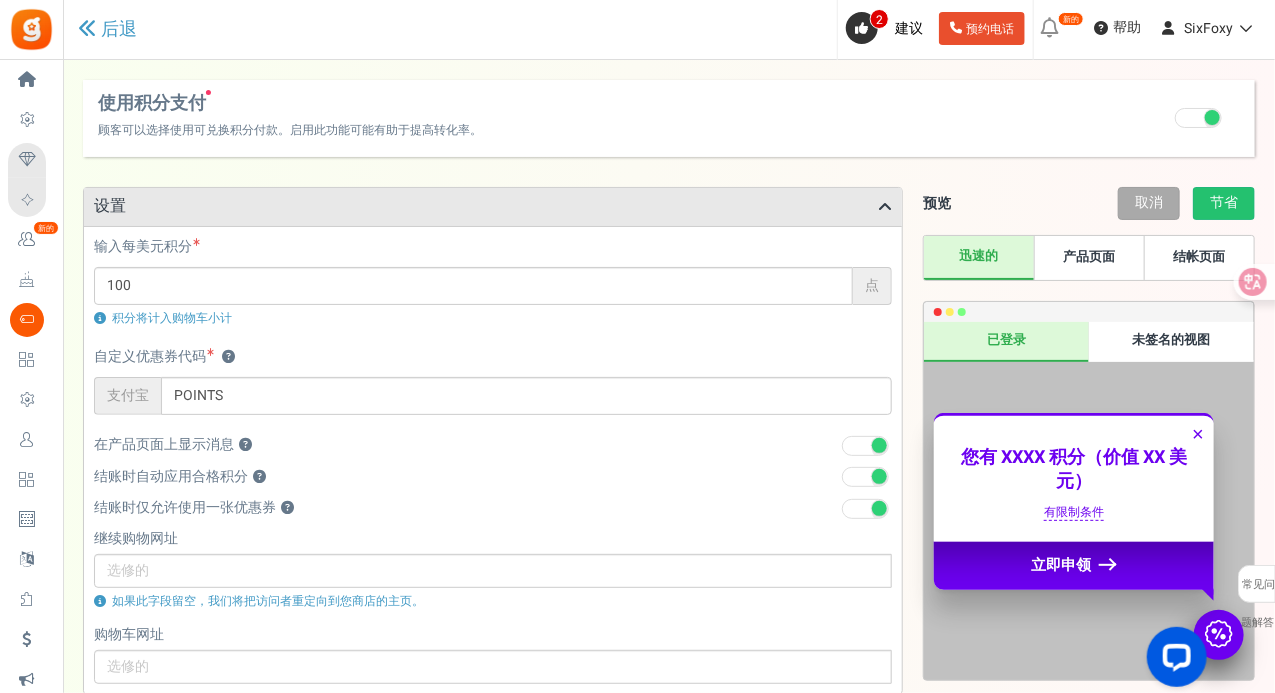 click on "结账时仅允许使用一张优惠券 ？" at bounding box center (493, 512) 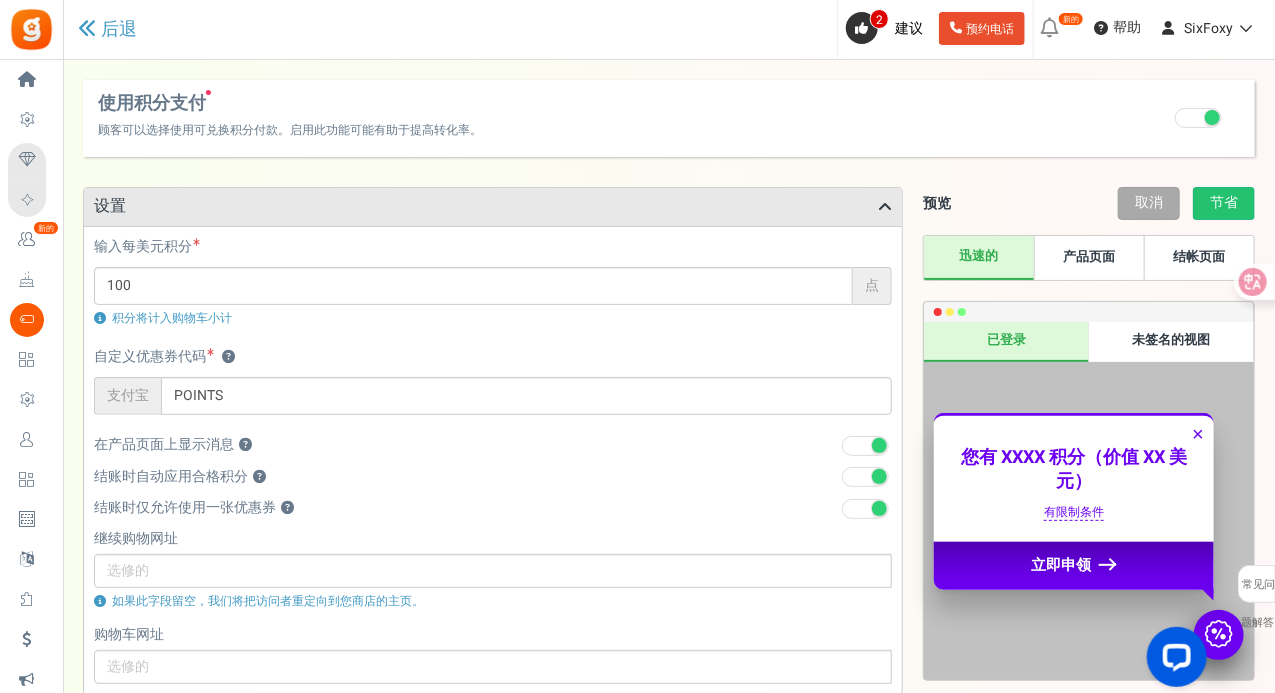 click at bounding box center (865, 509) 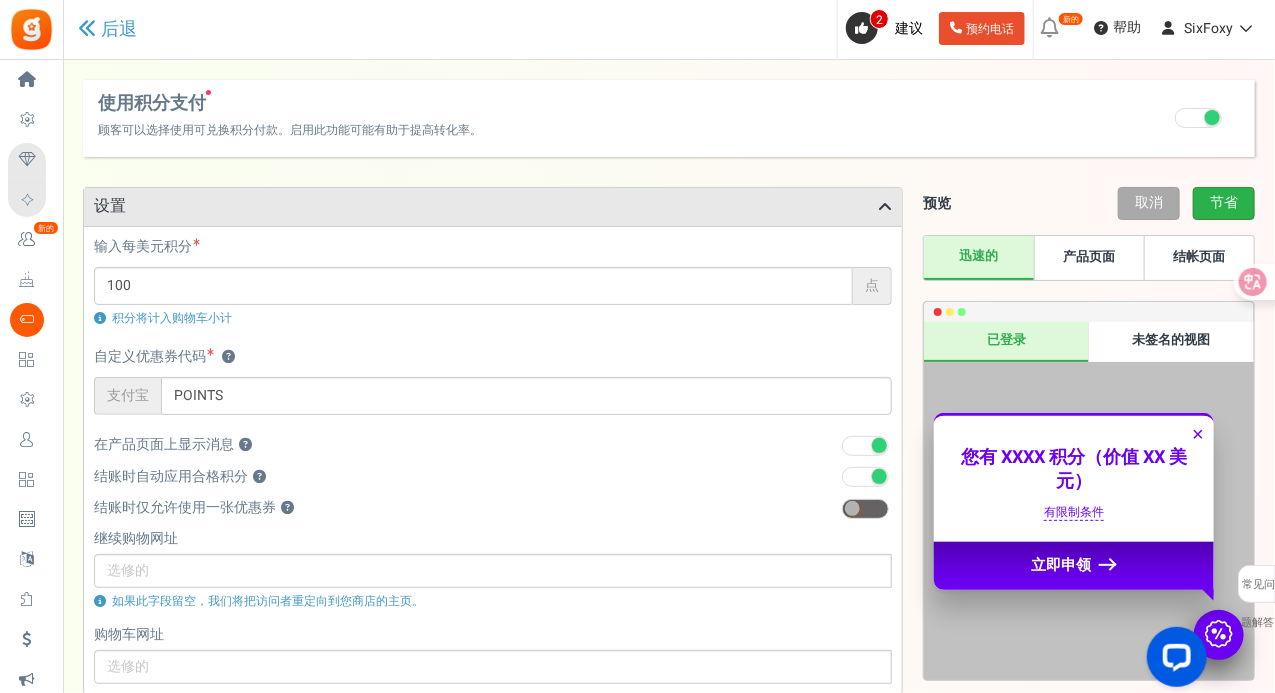 click on "节省" at bounding box center [1224, 202] 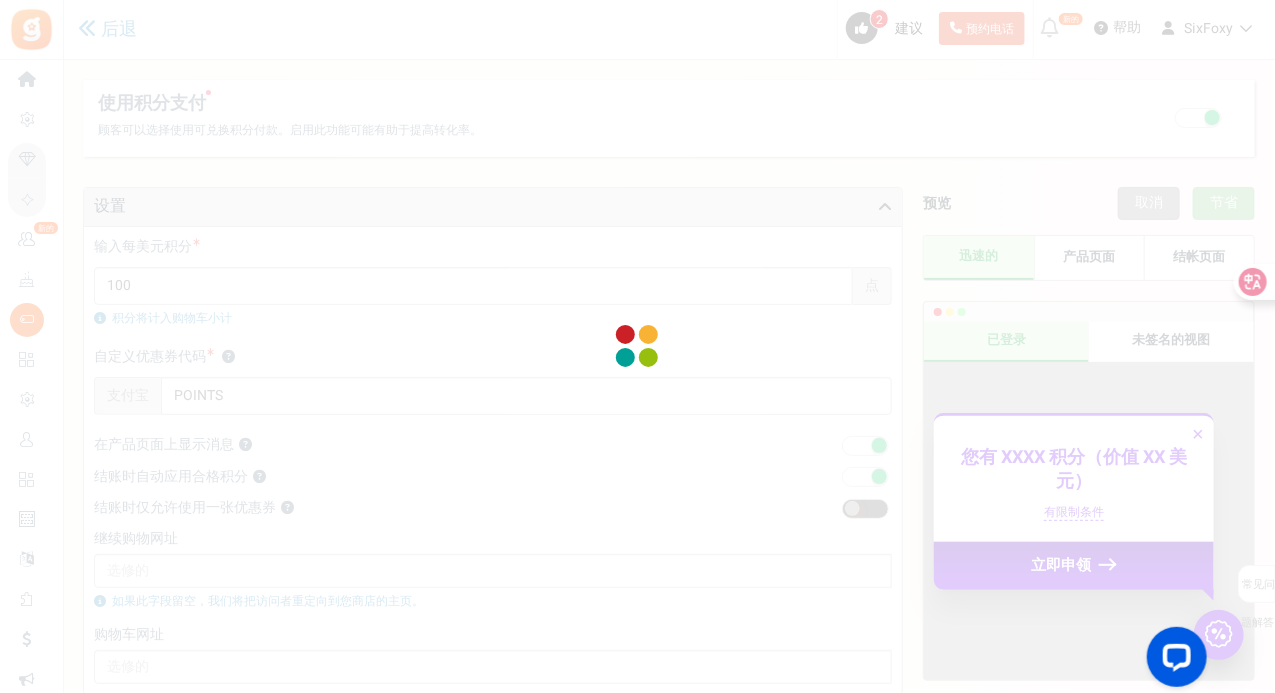 scroll, scrollTop: 66, scrollLeft: 0, axis: vertical 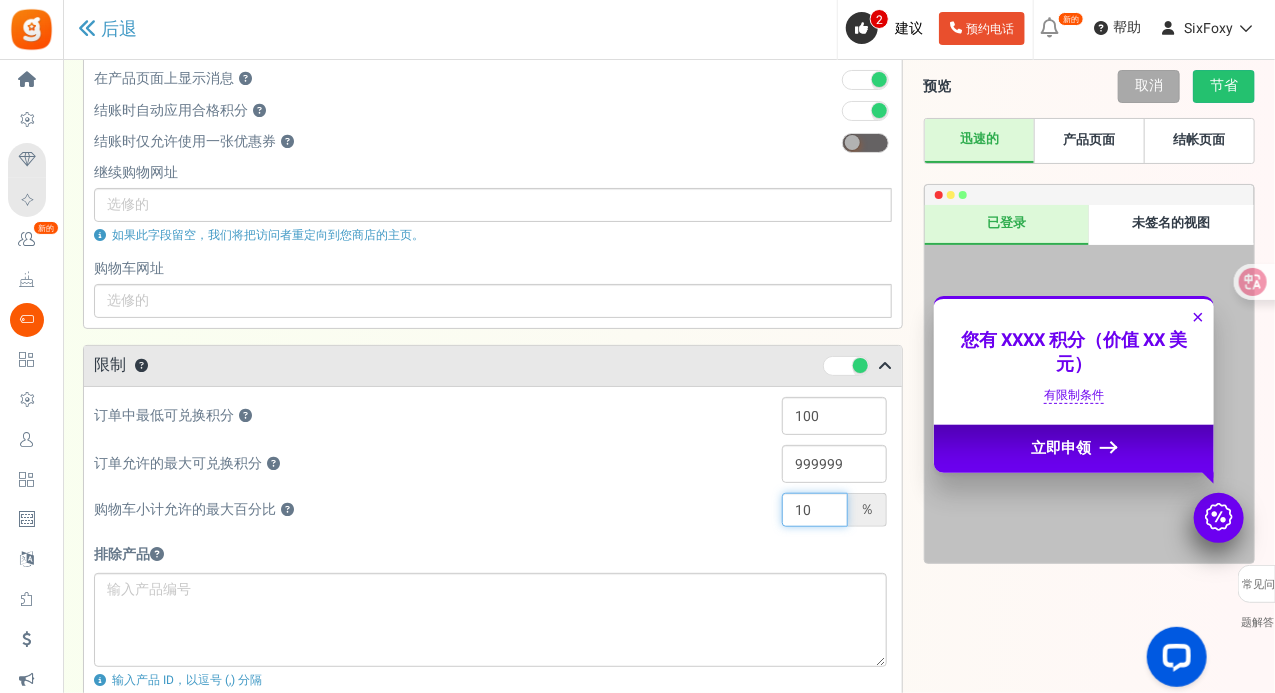 click on "10" at bounding box center (815, 510) 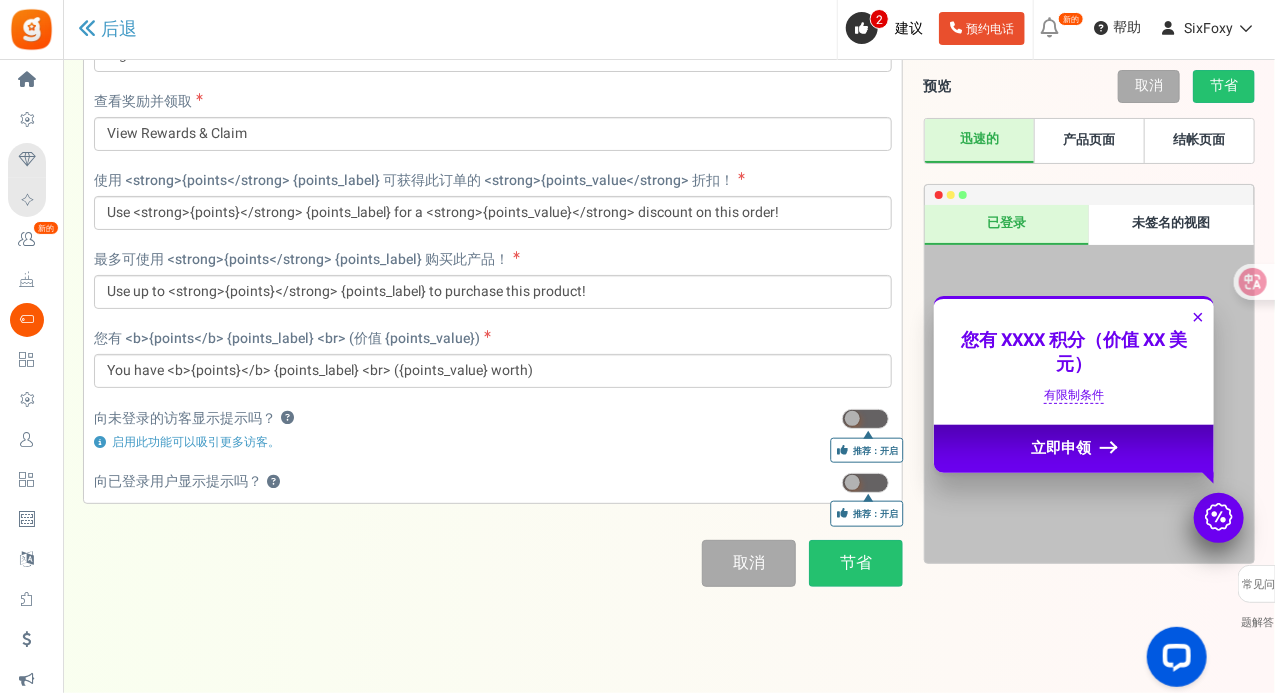 scroll, scrollTop: 1913, scrollLeft: 0, axis: vertical 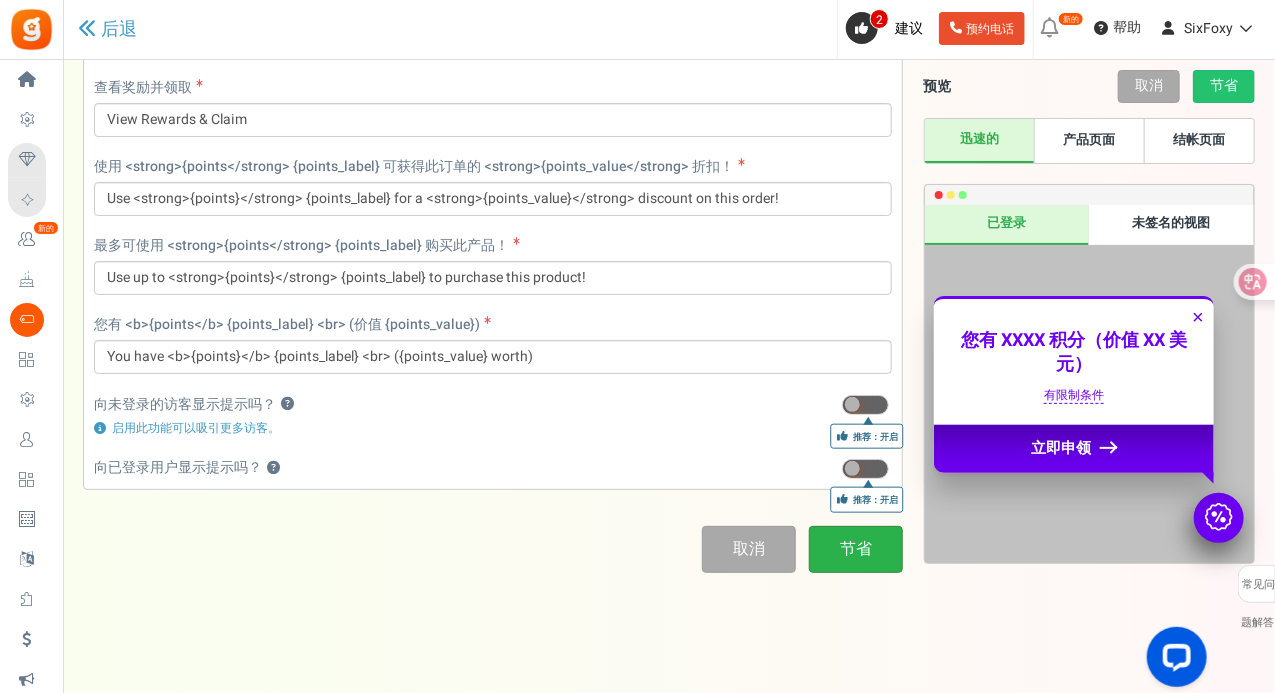 type on "15" 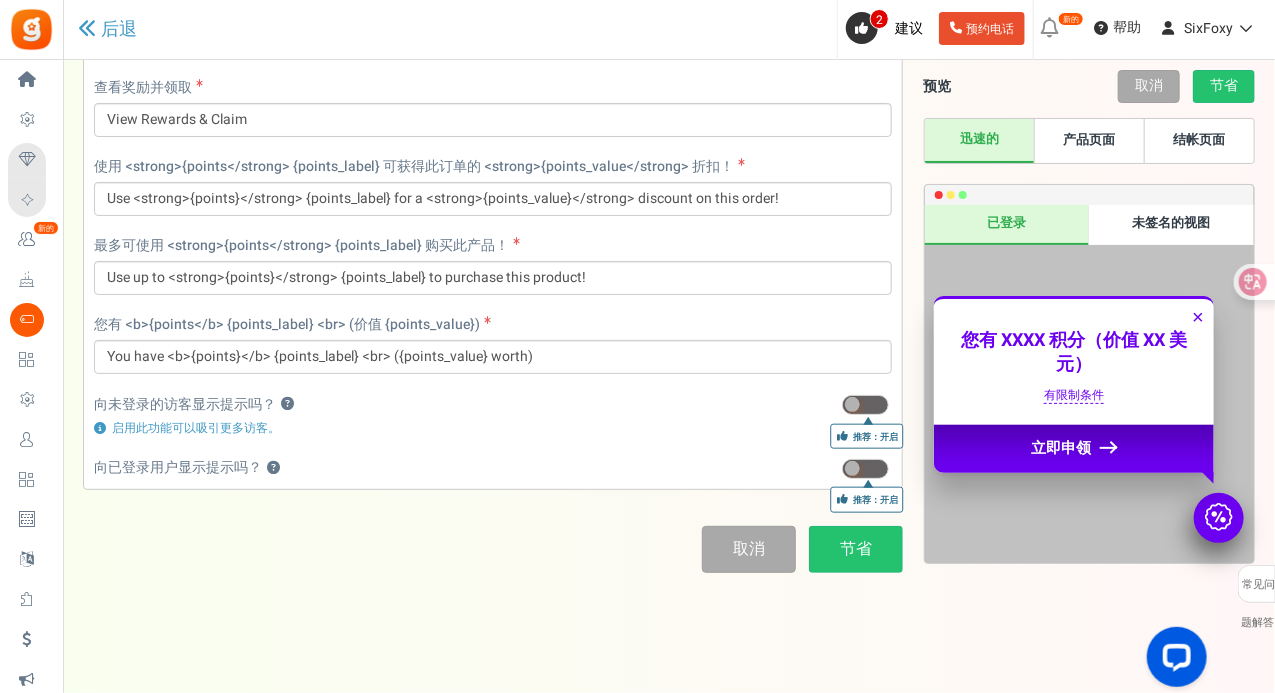 scroll, scrollTop: 66, scrollLeft: 0, axis: vertical 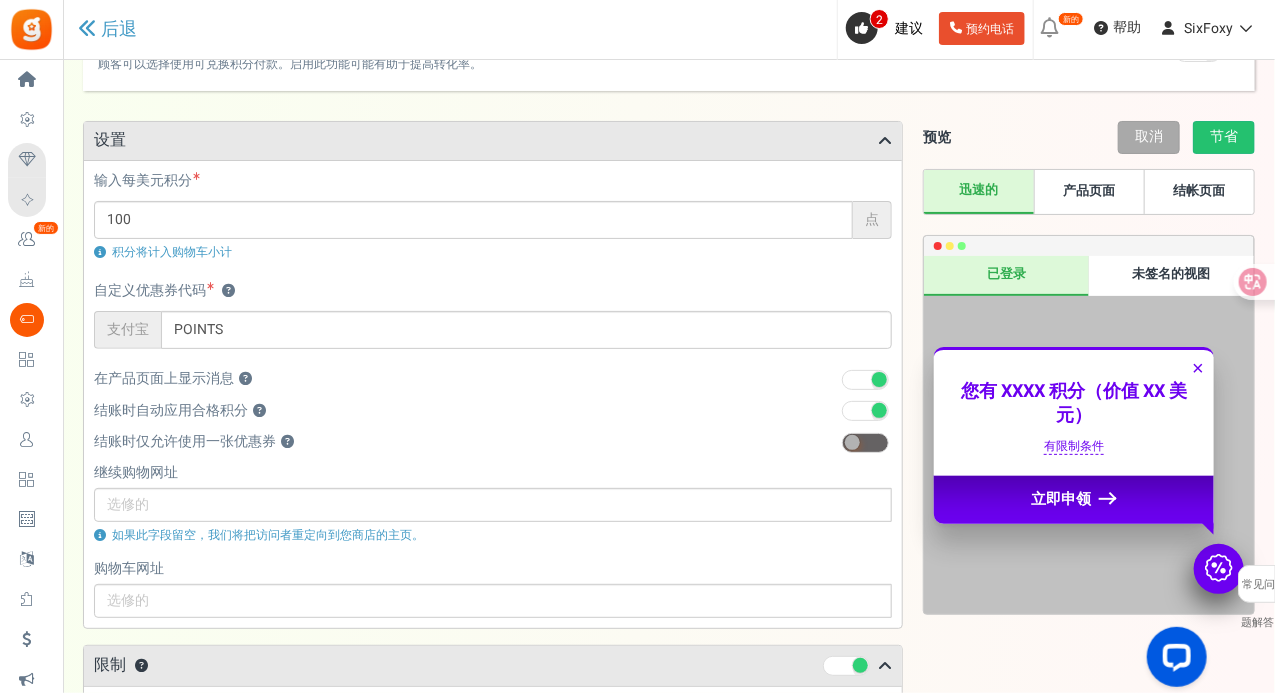 click at bounding box center [852, 442] 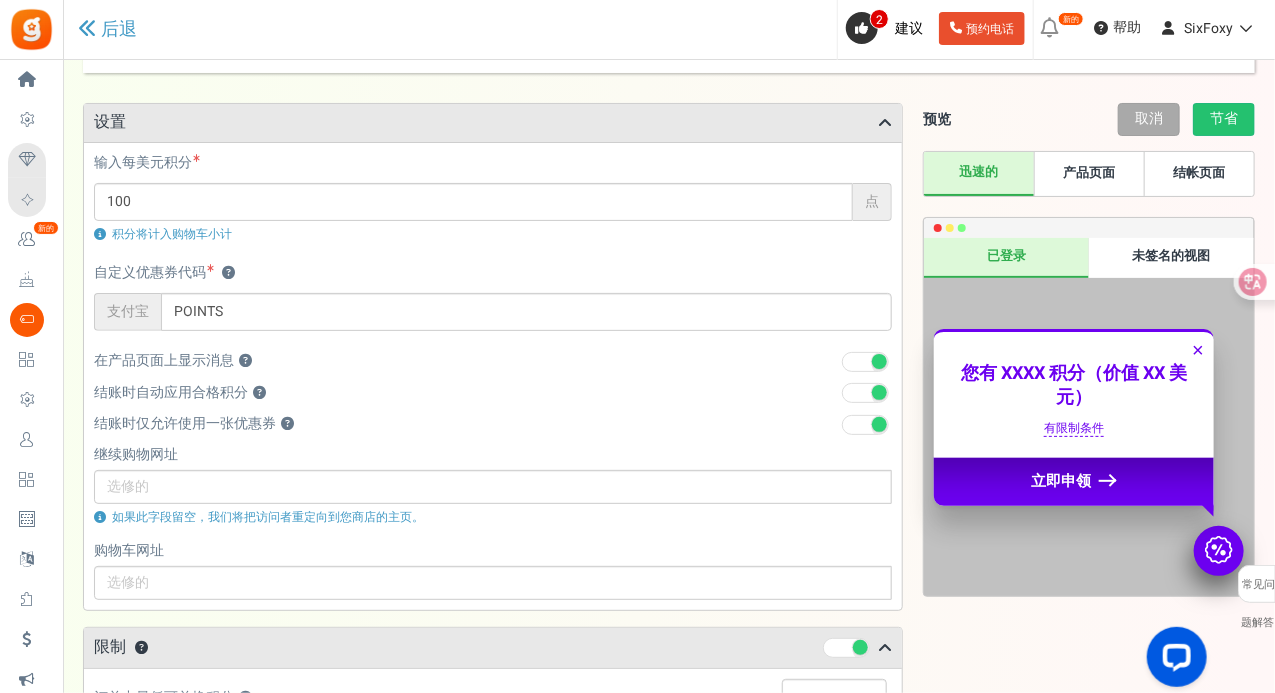 scroll, scrollTop: 66, scrollLeft: 0, axis: vertical 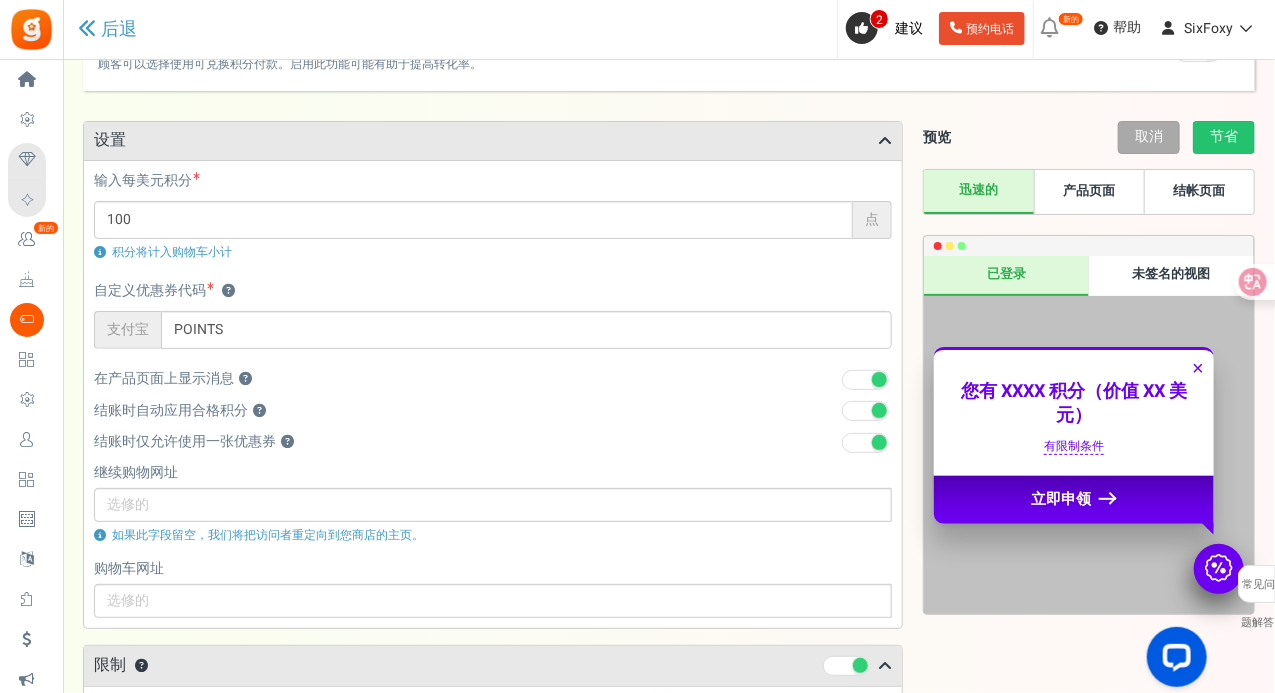 click at bounding box center (865, 443) 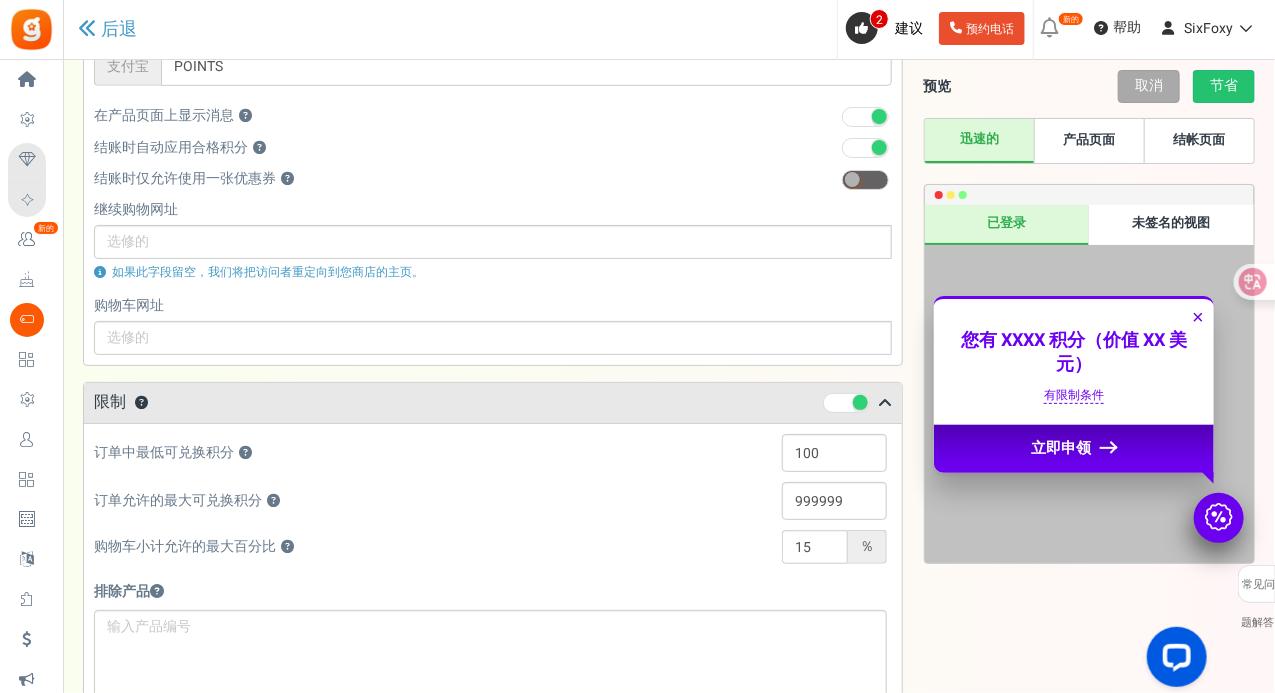 scroll, scrollTop: 366, scrollLeft: 0, axis: vertical 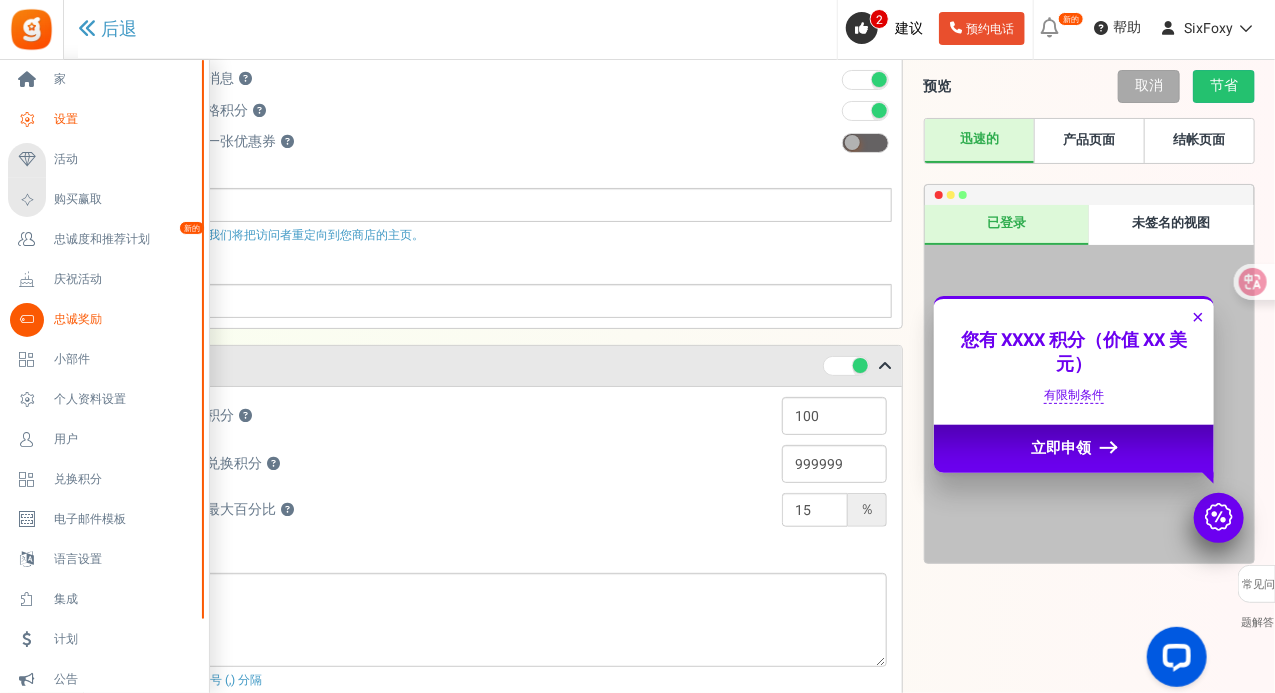 click on "设置" at bounding box center [104, 120] 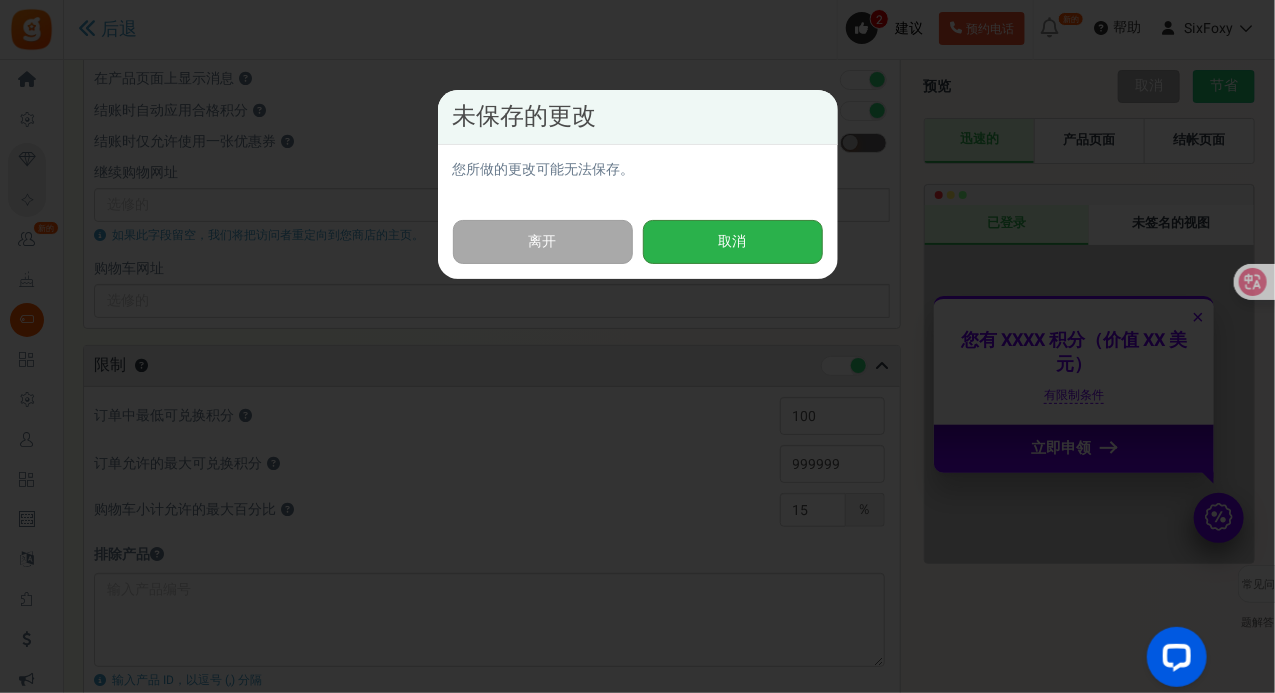 click on "取消" at bounding box center [733, 241] 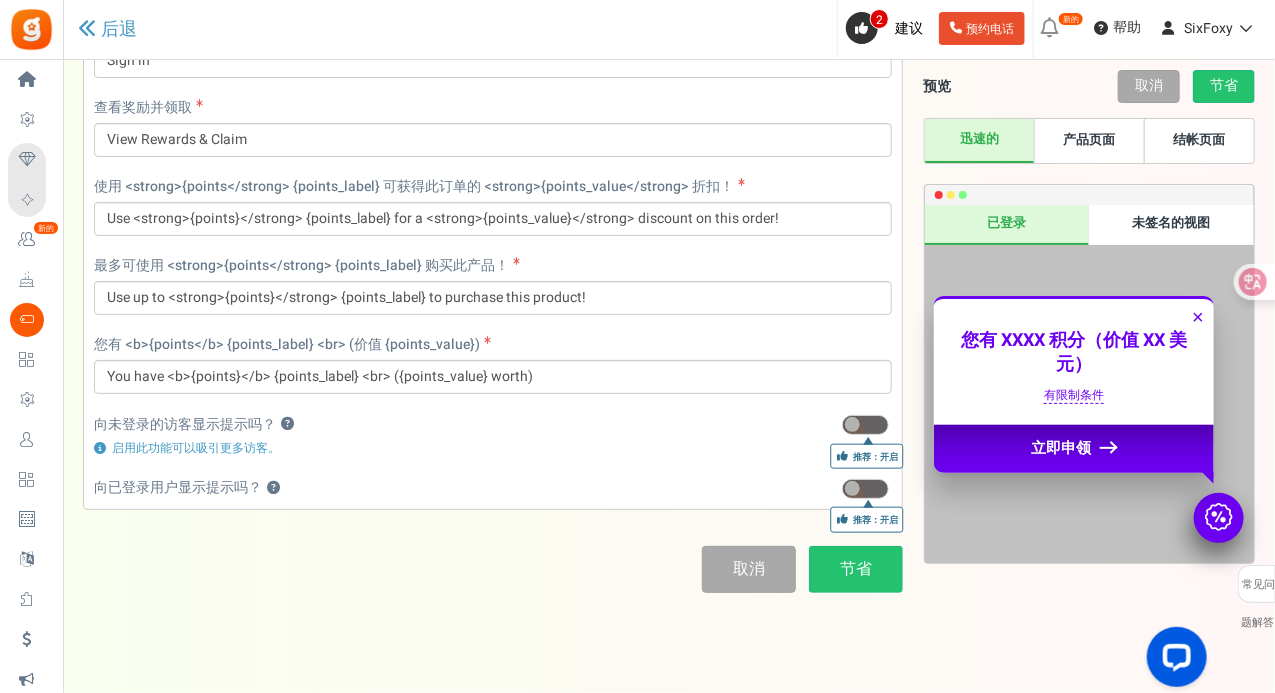 scroll, scrollTop: 1913, scrollLeft: 0, axis: vertical 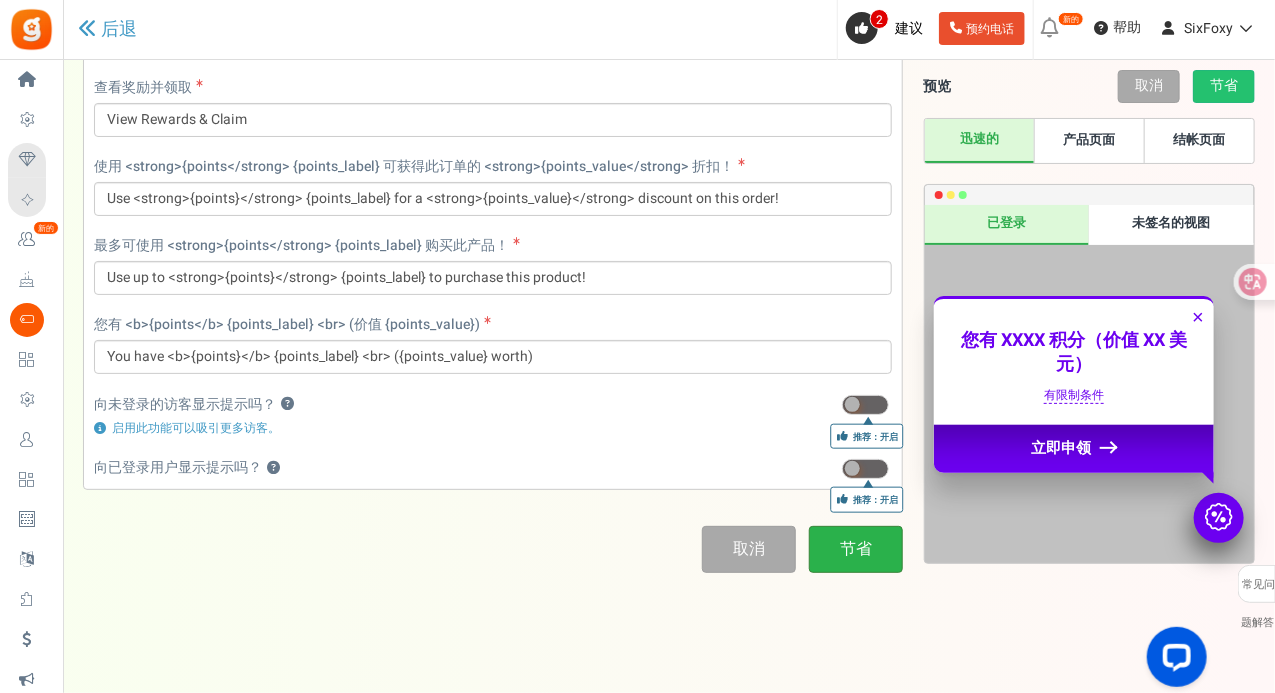 click on "节省" at bounding box center [856, 549] 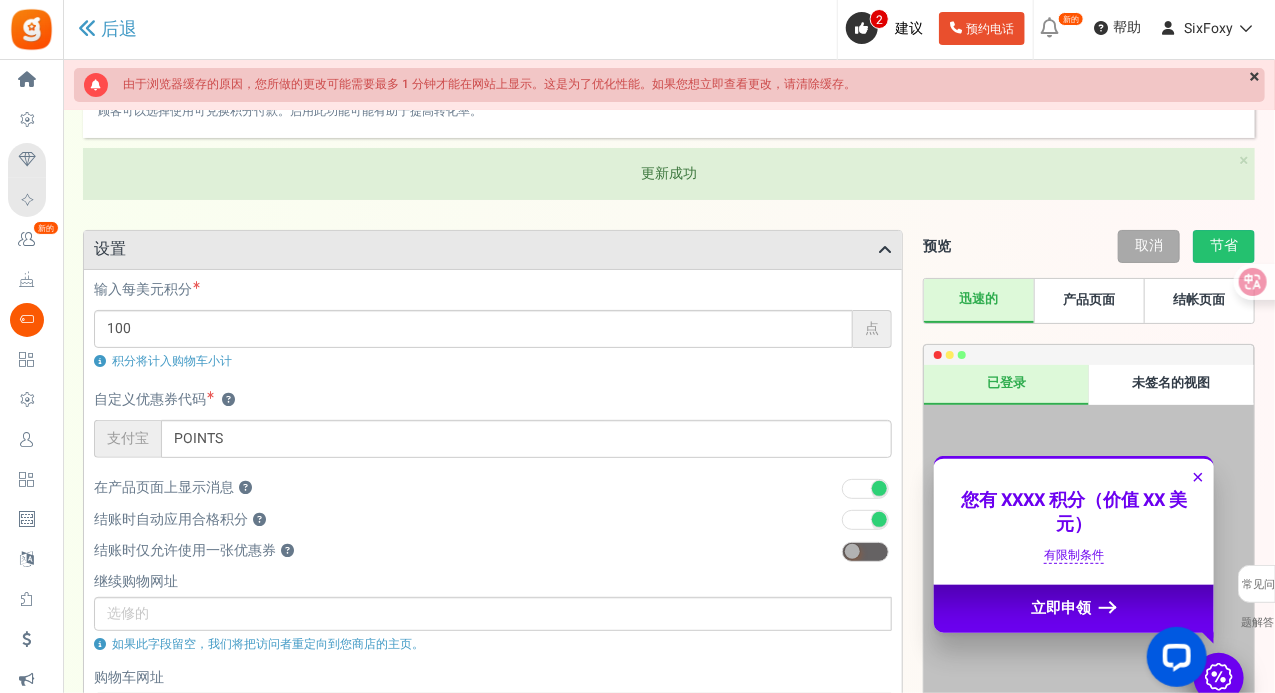 scroll, scrollTop: 0, scrollLeft: 0, axis: both 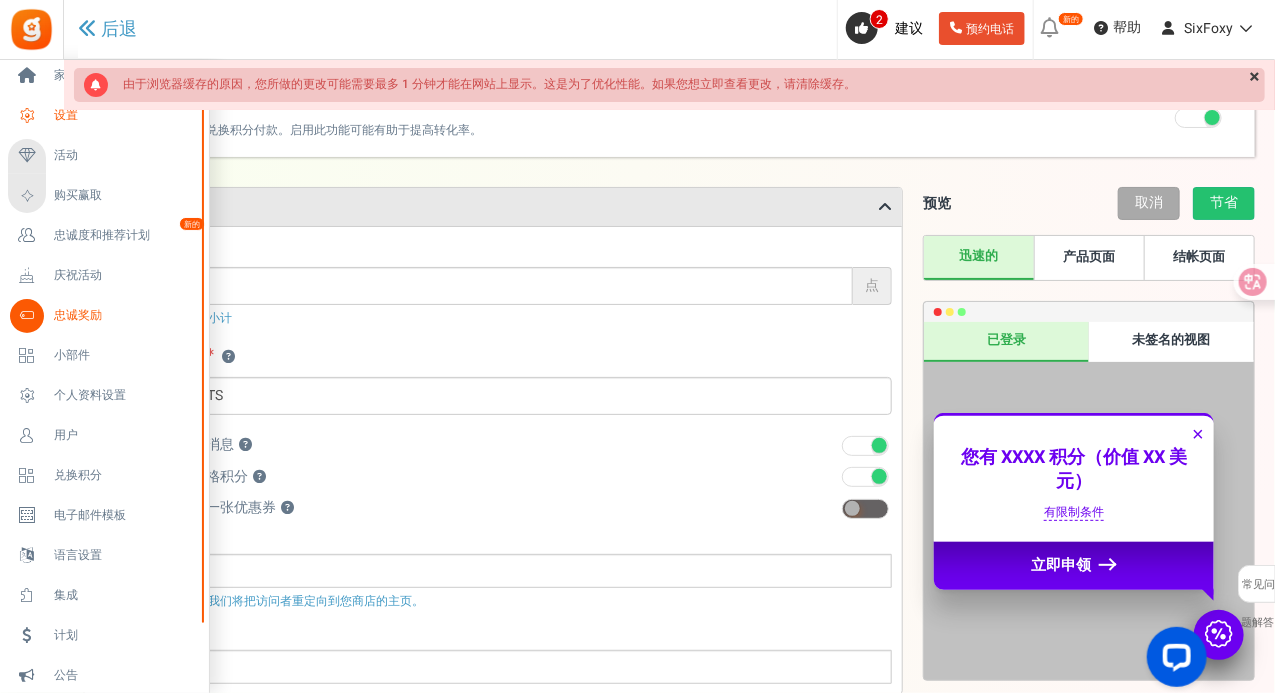 click on "设置" at bounding box center (104, 116) 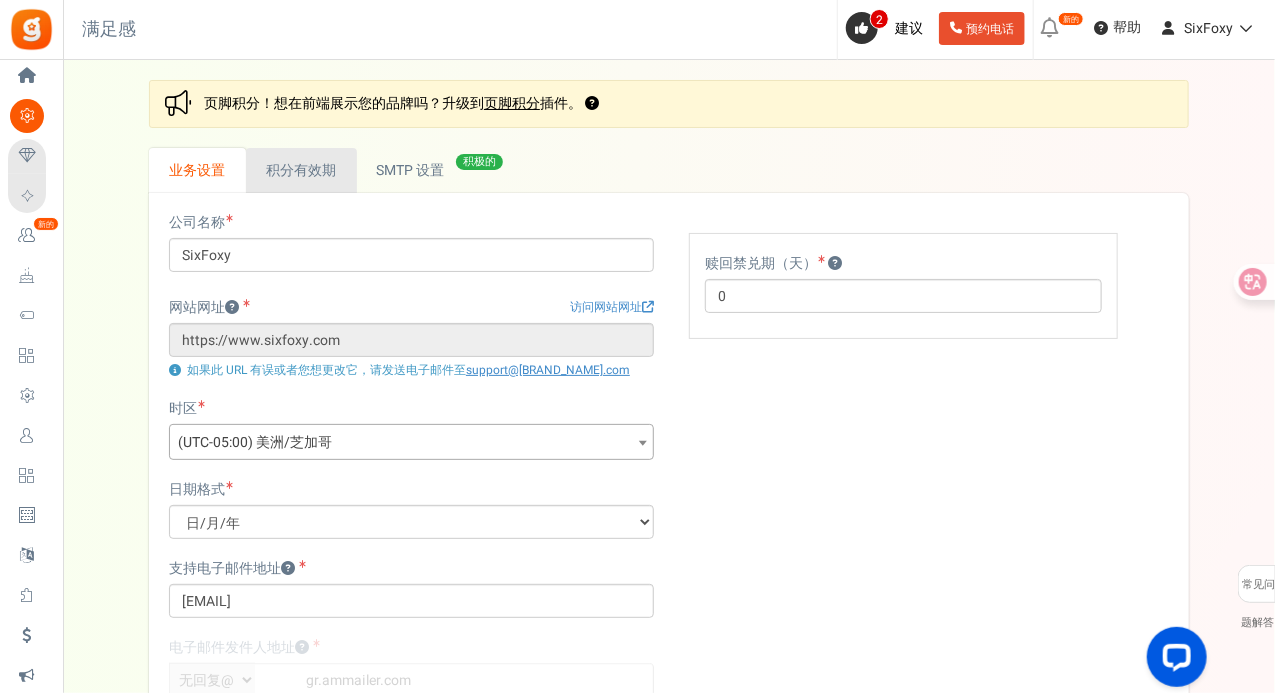 click on "积分有效期" at bounding box center [301, 170] 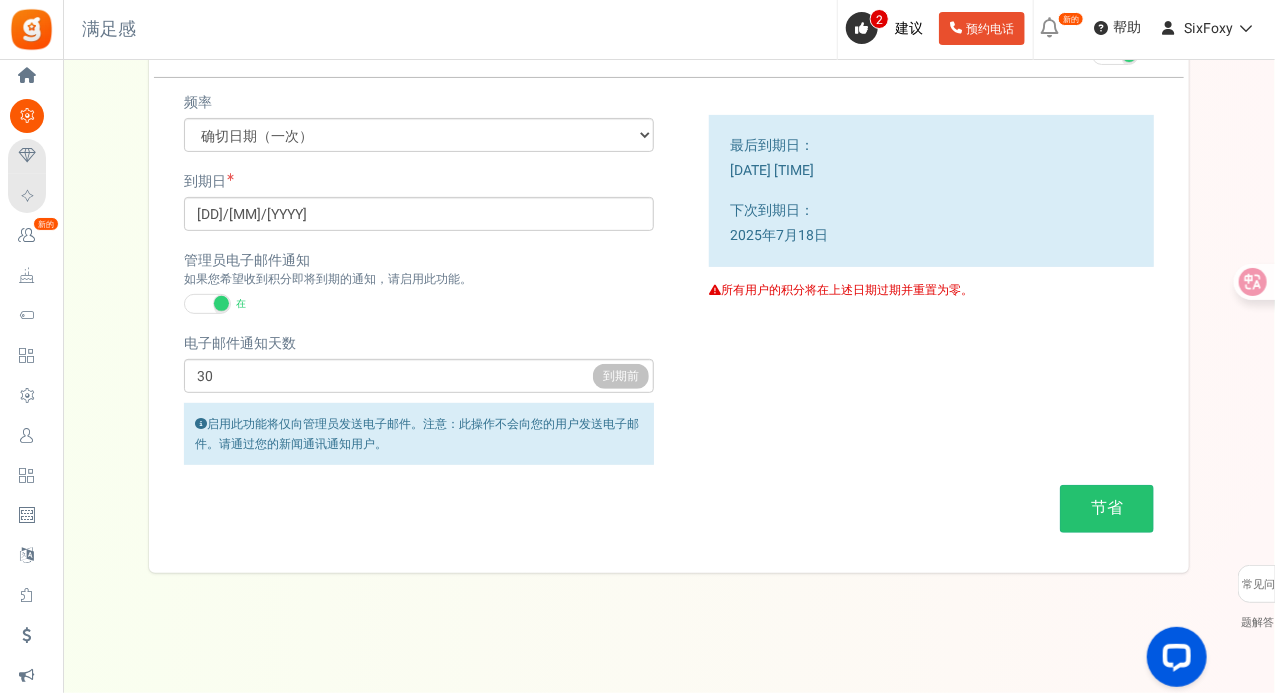 scroll, scrollTop: 0, scrollLeft: 0, axis: both 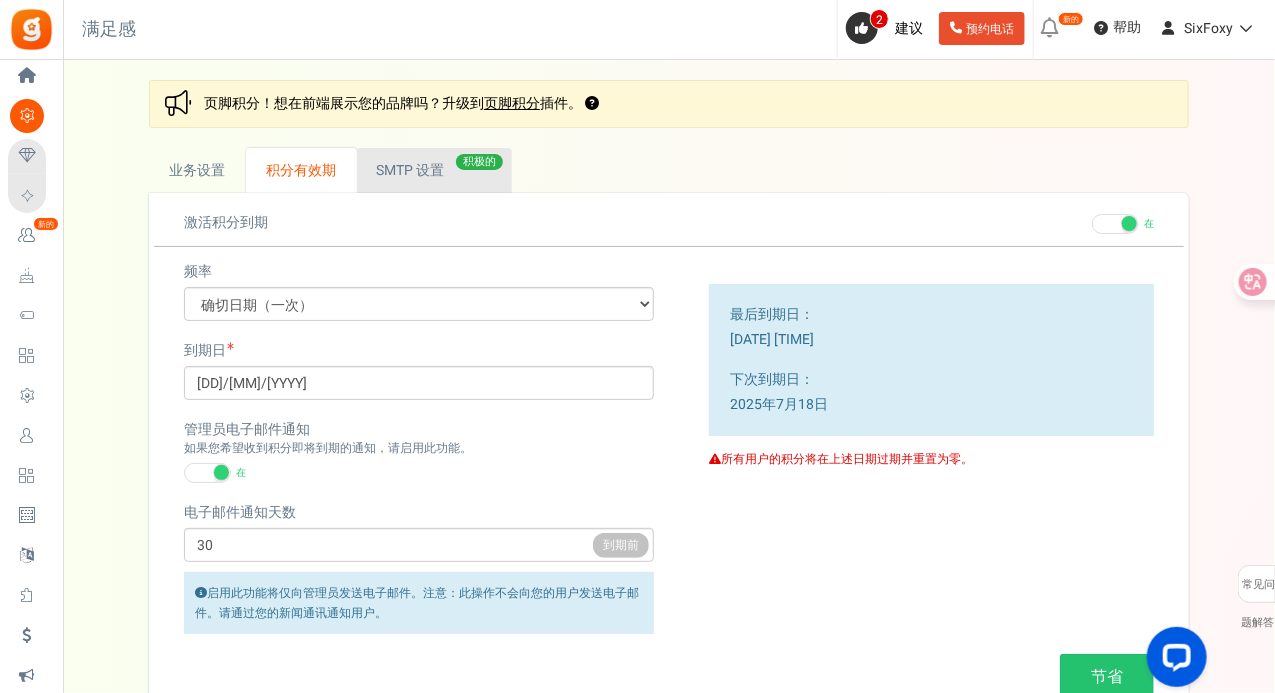 click on "SMTP 设置" at bounding box center (411, 170) 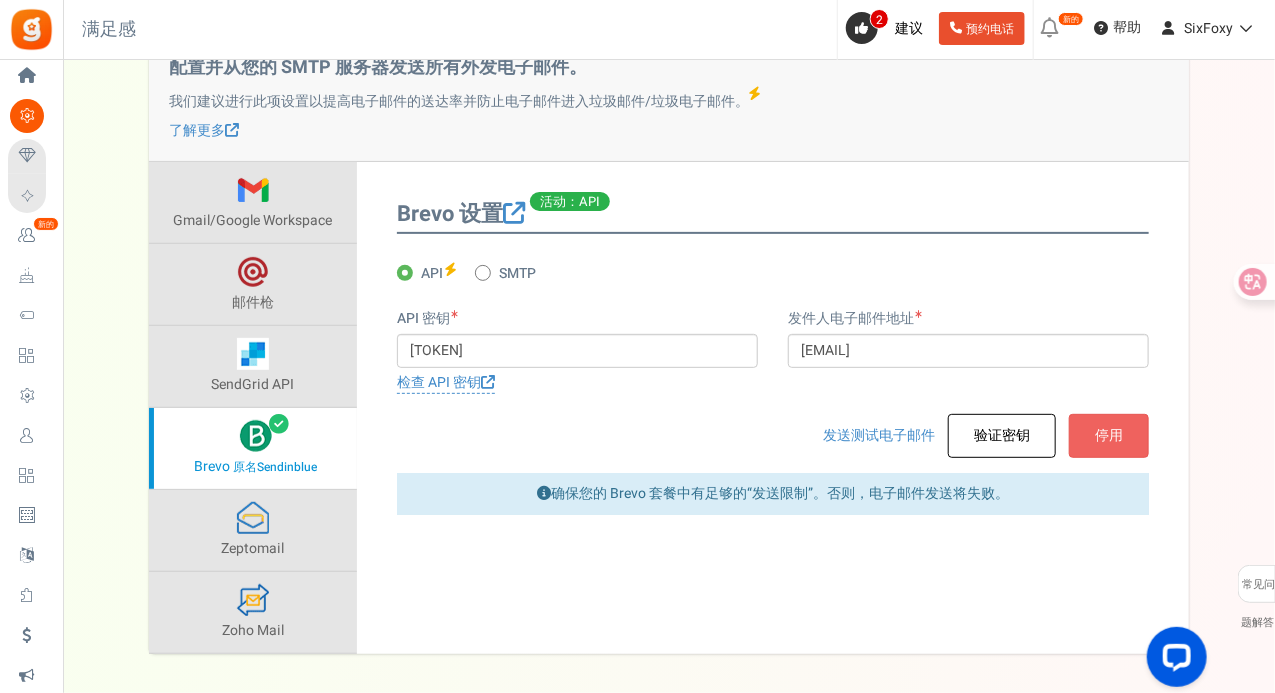 scroll, scrollTop: 200, scrollLeft: 0, axis: vertical 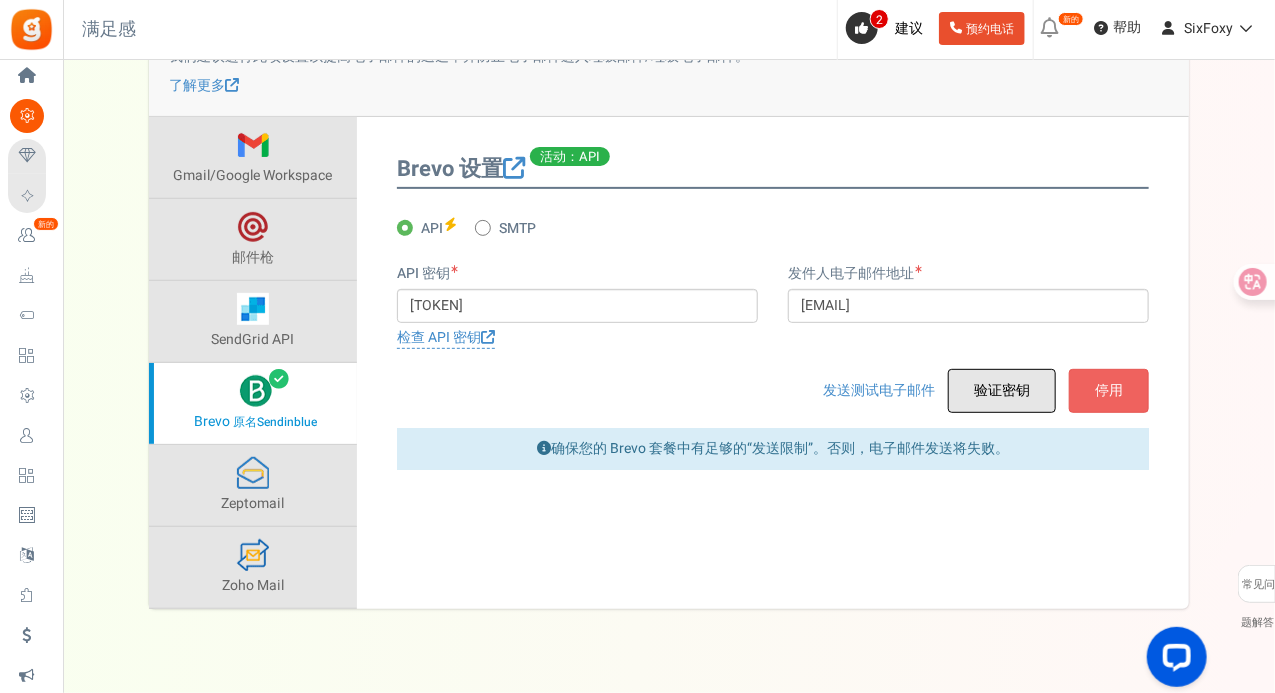 click on "验证密钥" at bounding box center (1002, 391) 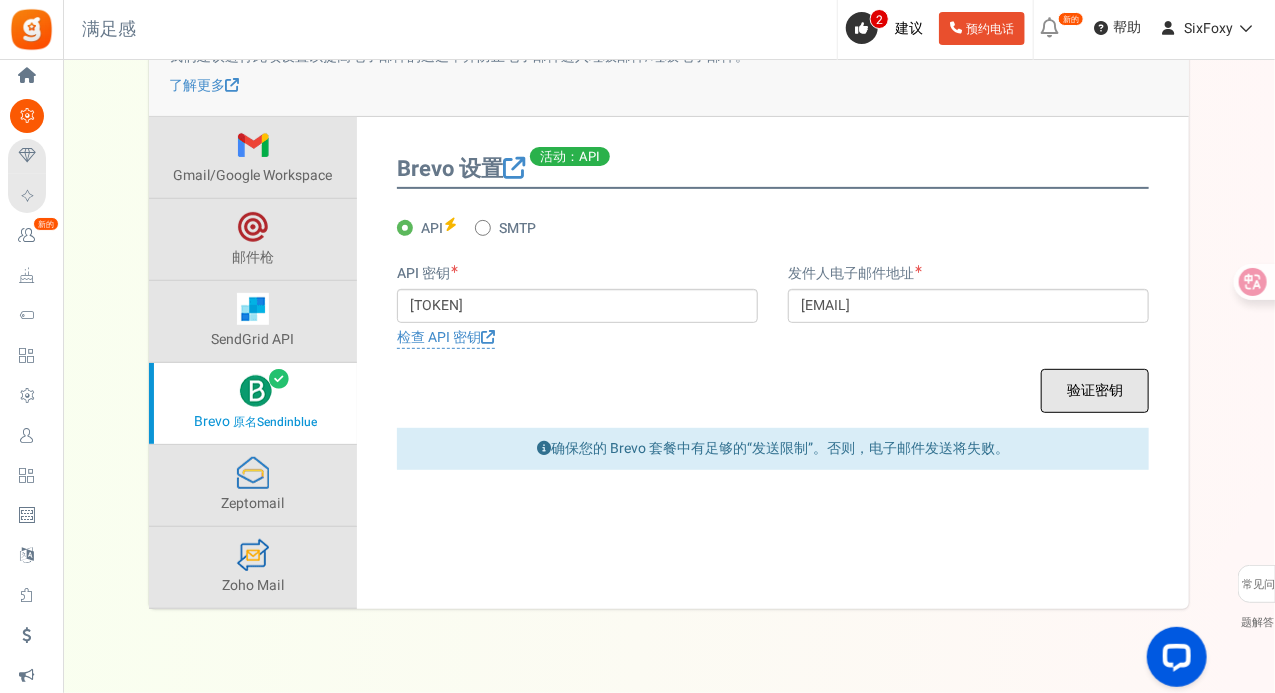 click on "验证密钥" at bounding box center [1095, 390] 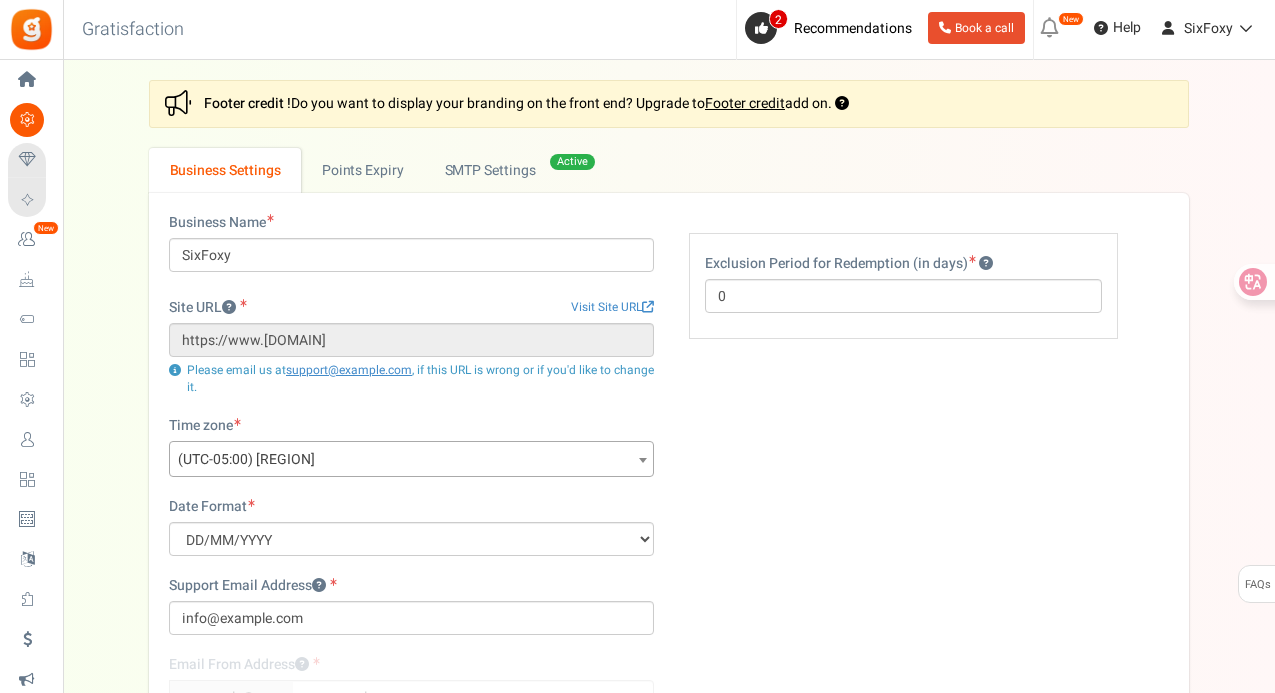 scroll, scrollTop: 200, scrollLeft: 0, axis: vertical 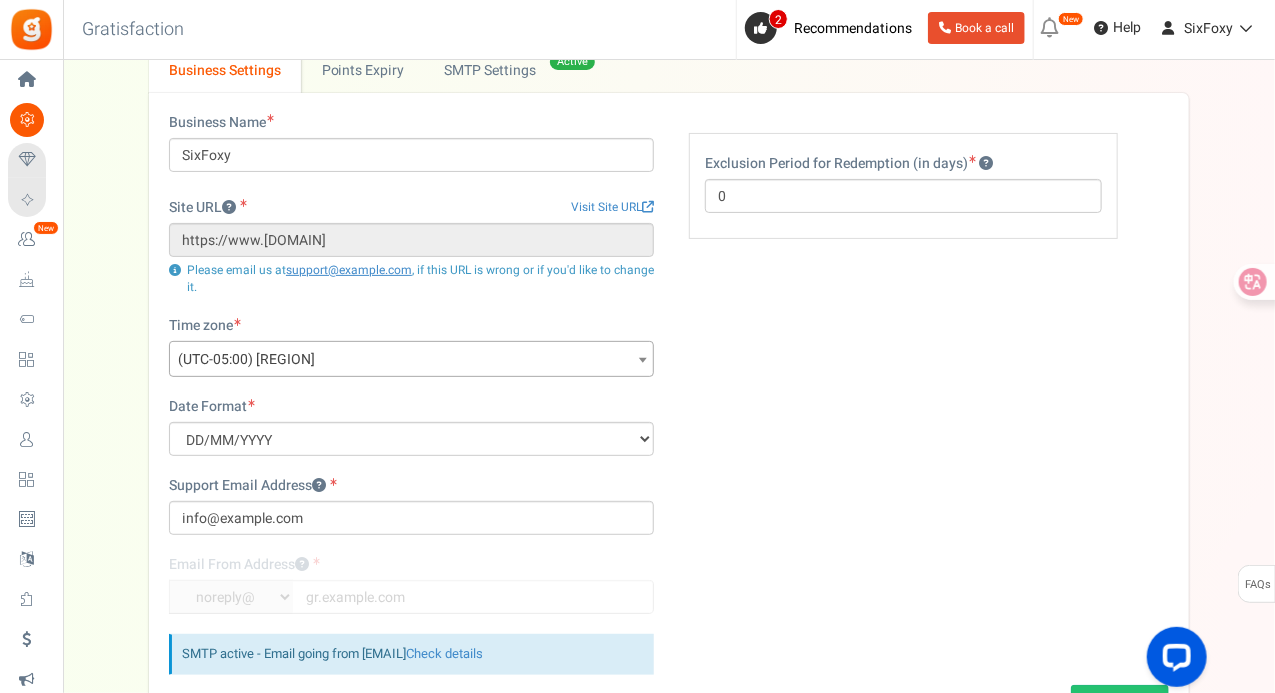 click on "Back to Home
Back to program setup
Gratisfaction
0
WARNING
2
Recommendations
New
[New!] Pay with points:
Now showing a sign up prompt on your site that is sure to increase sign ups and sales. Also released enhanced settings. Take me there
[Enhanced]
Added more coupon attributes to restrict coupon usage.   Help" at bounding box center [667, 30] 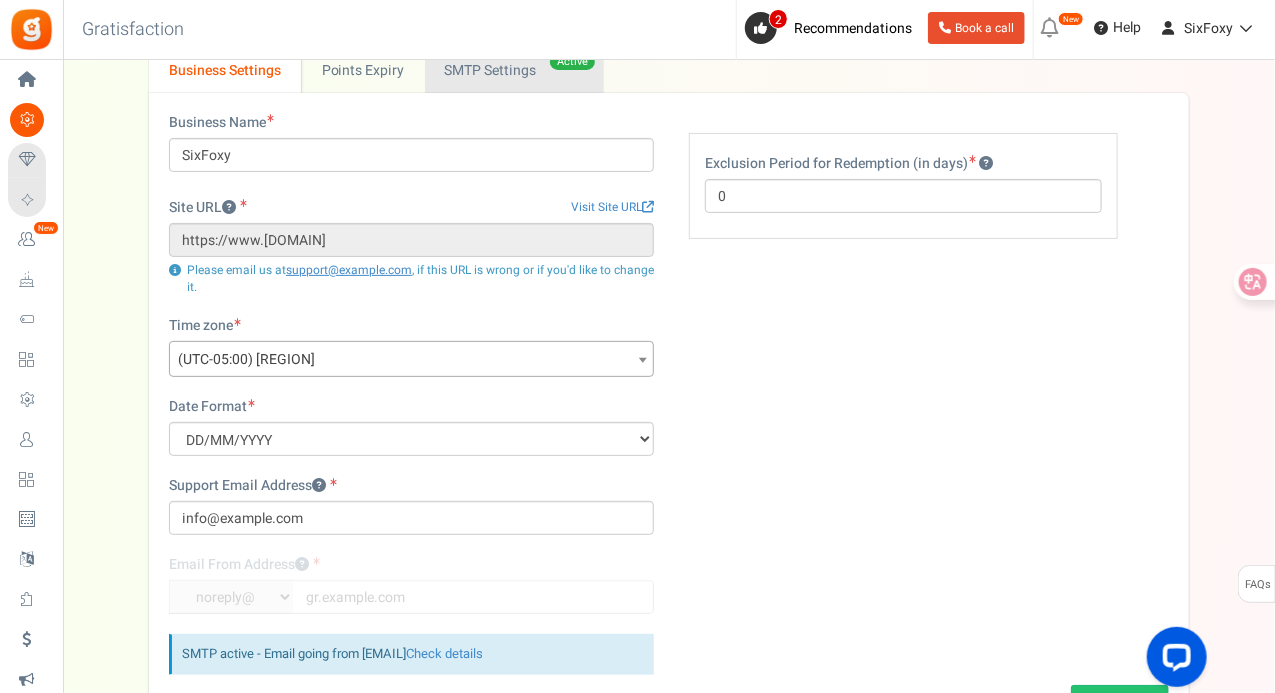 click on "Active SMTP Settings" at bounding box center (514, 70) 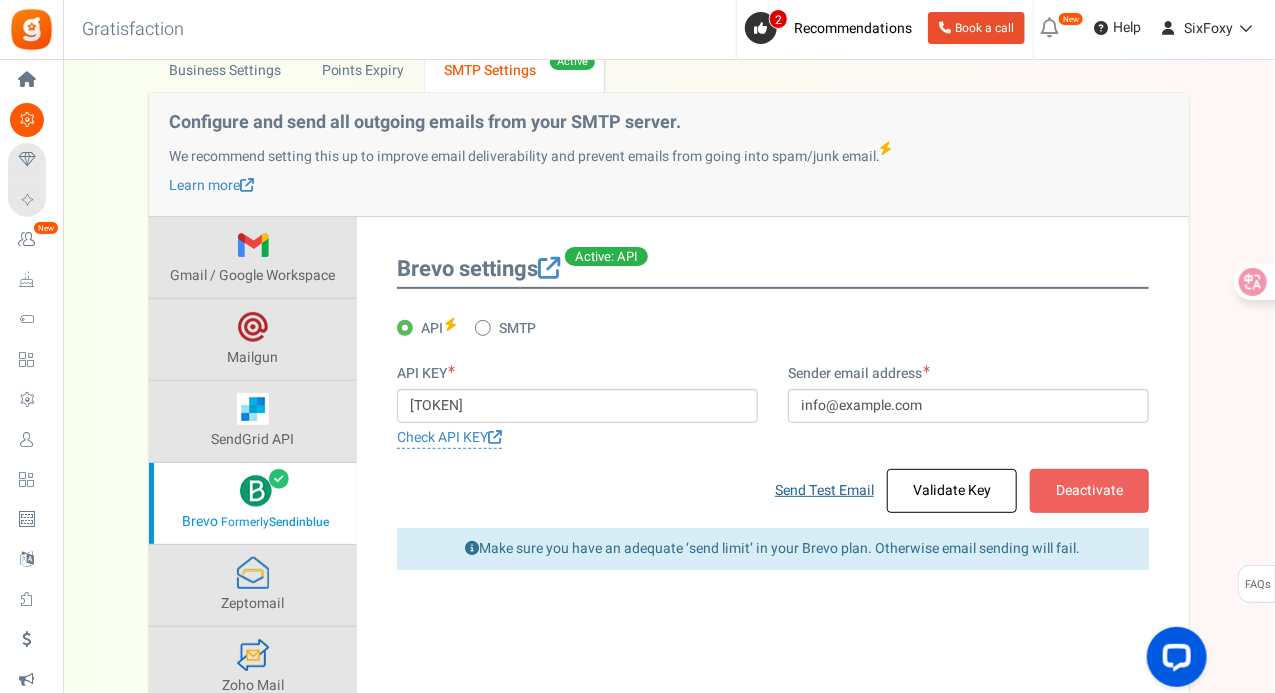 click on "Send Test [EMAIL]" at bounding box center [824, 490] 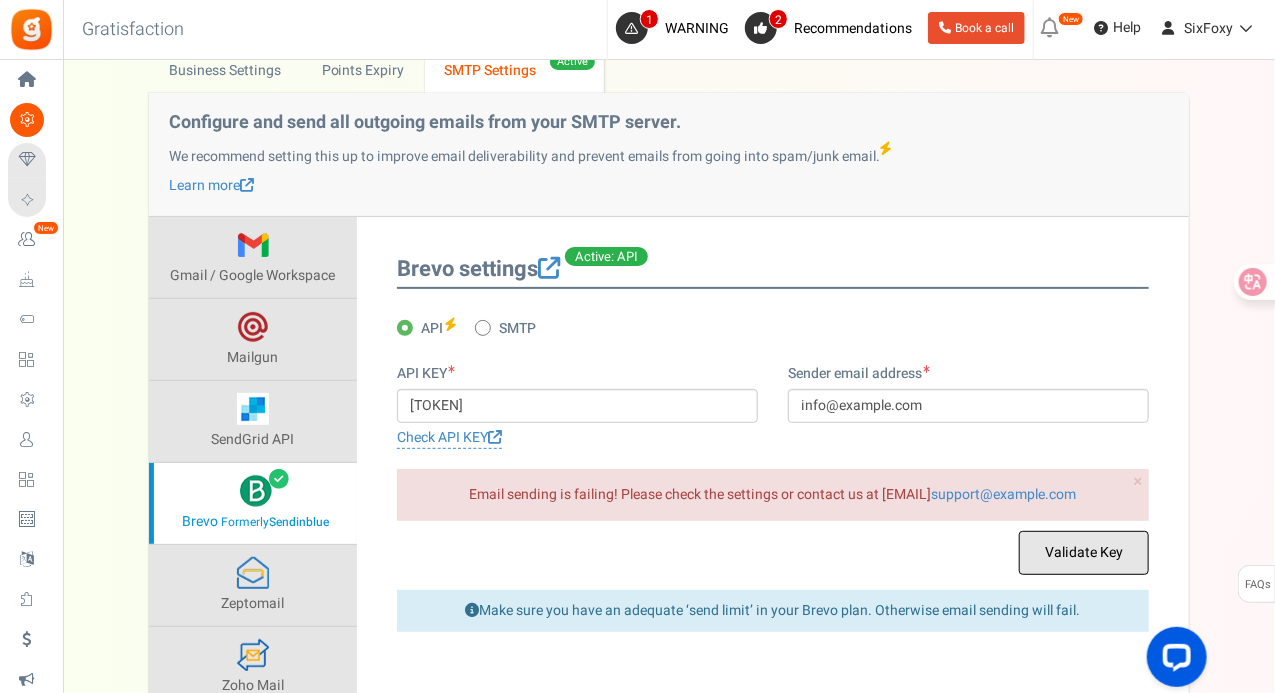 click on "Validate Key" at bounding box center (1084, 553) 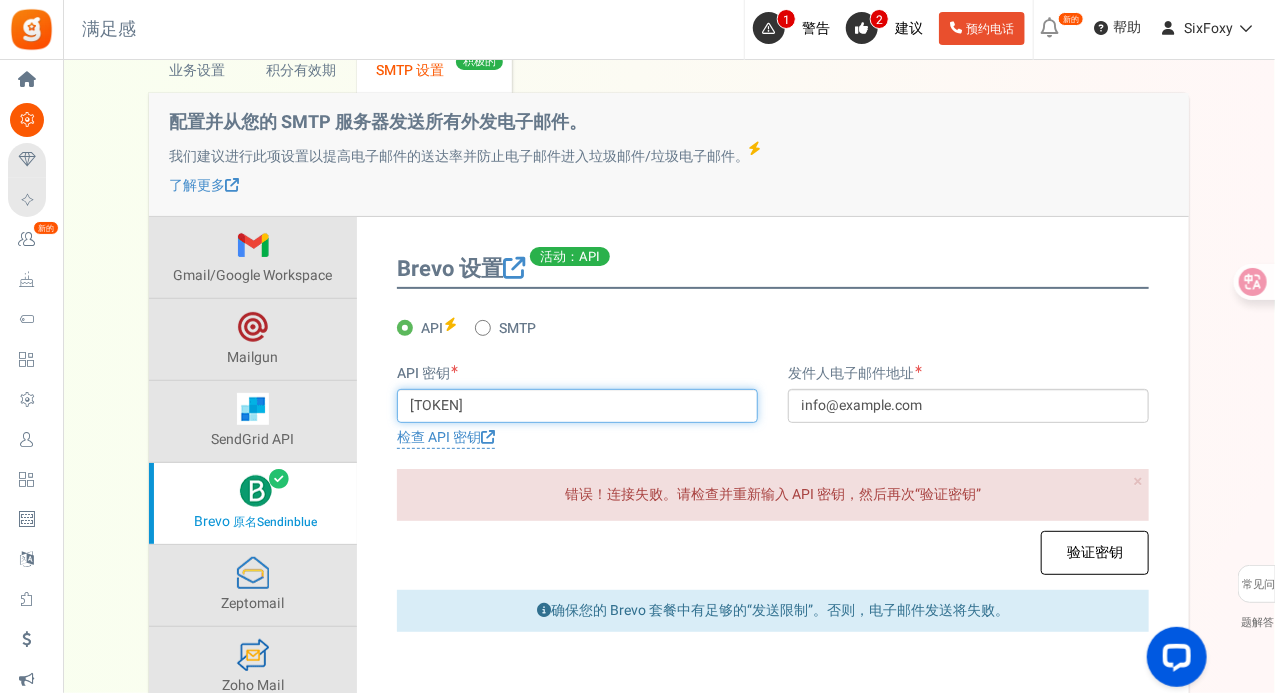 scroll, scrollTop: 0, scrollLeft: 329, axis: horizontal 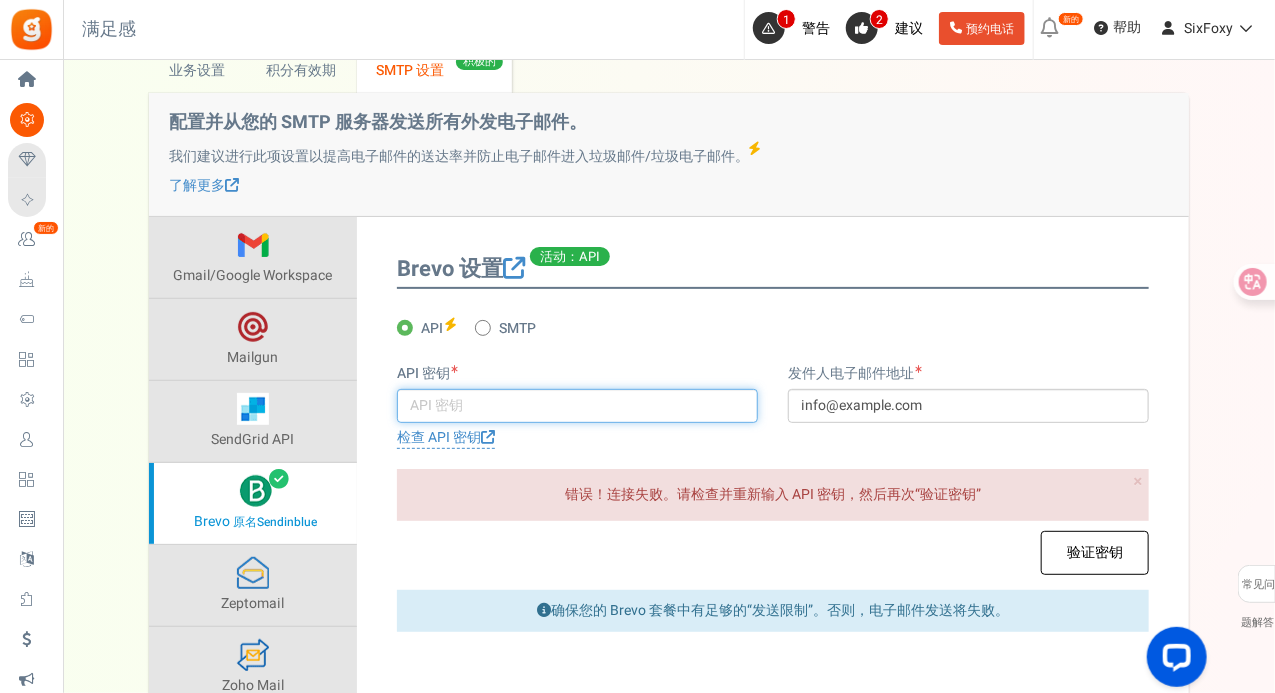 paste on "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" 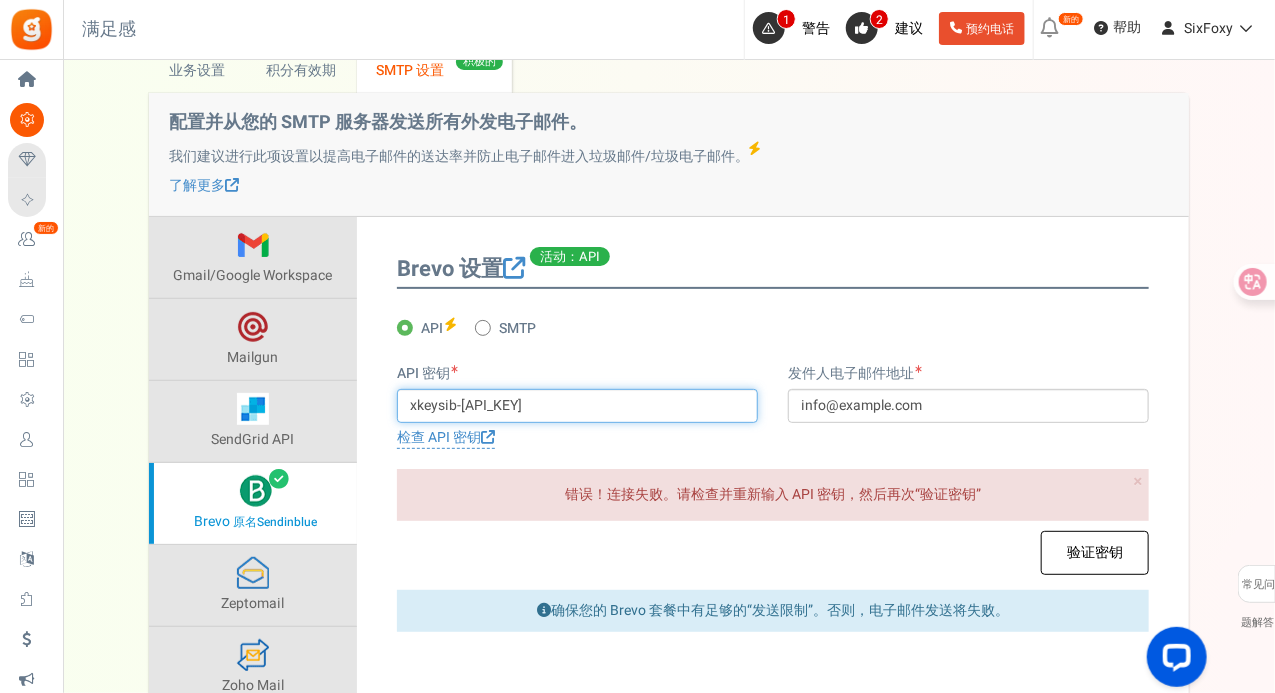 scroll, scrollTop: 0, scrollLeft: 331, axis: horizontal 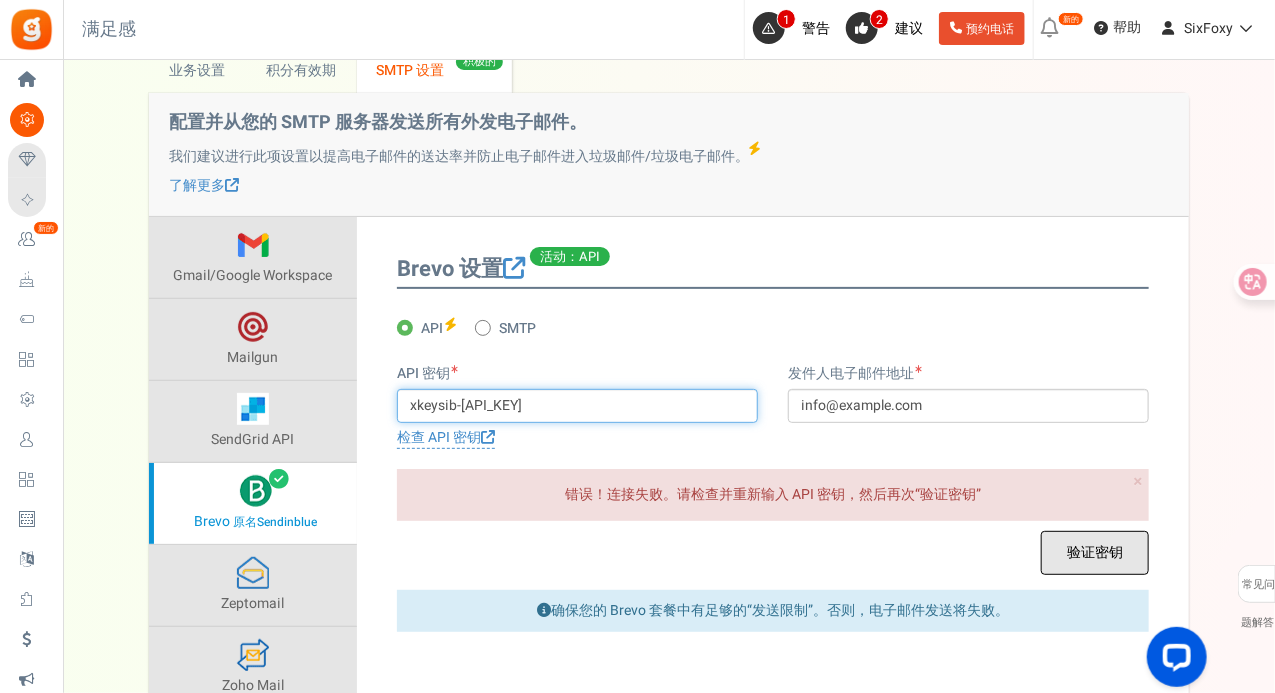 type on "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" 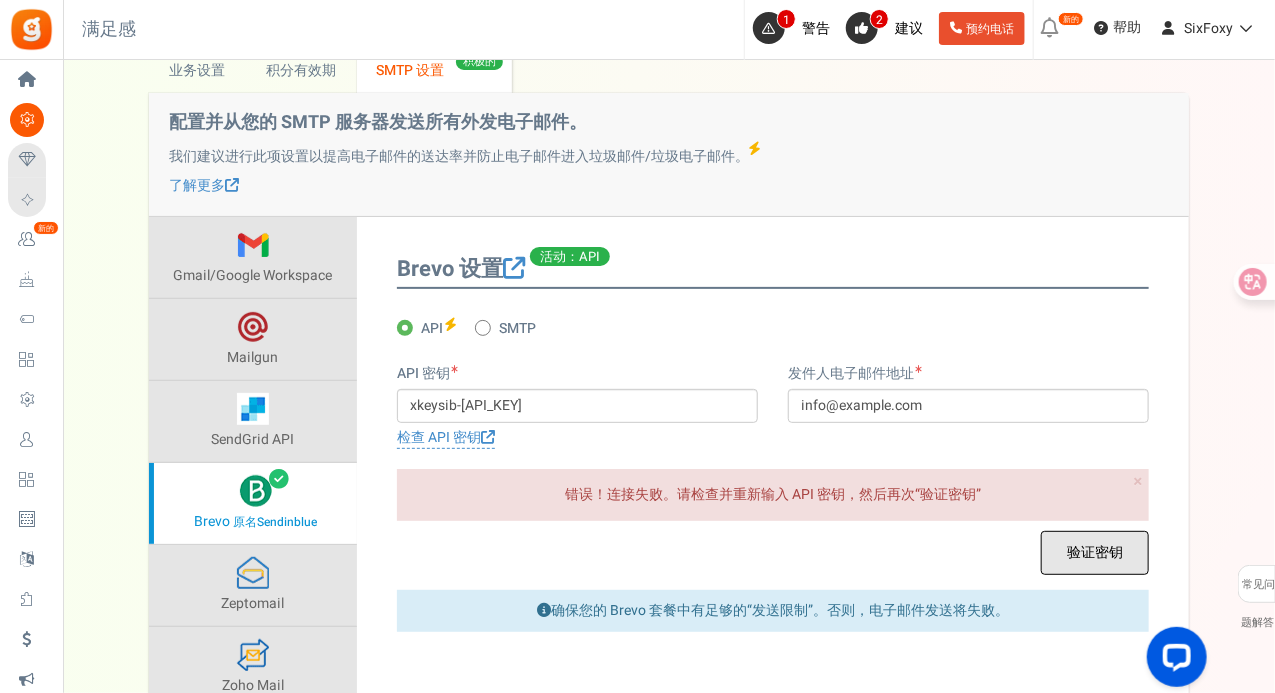 click on "验证密钥" at bounding box center [1095, 552] 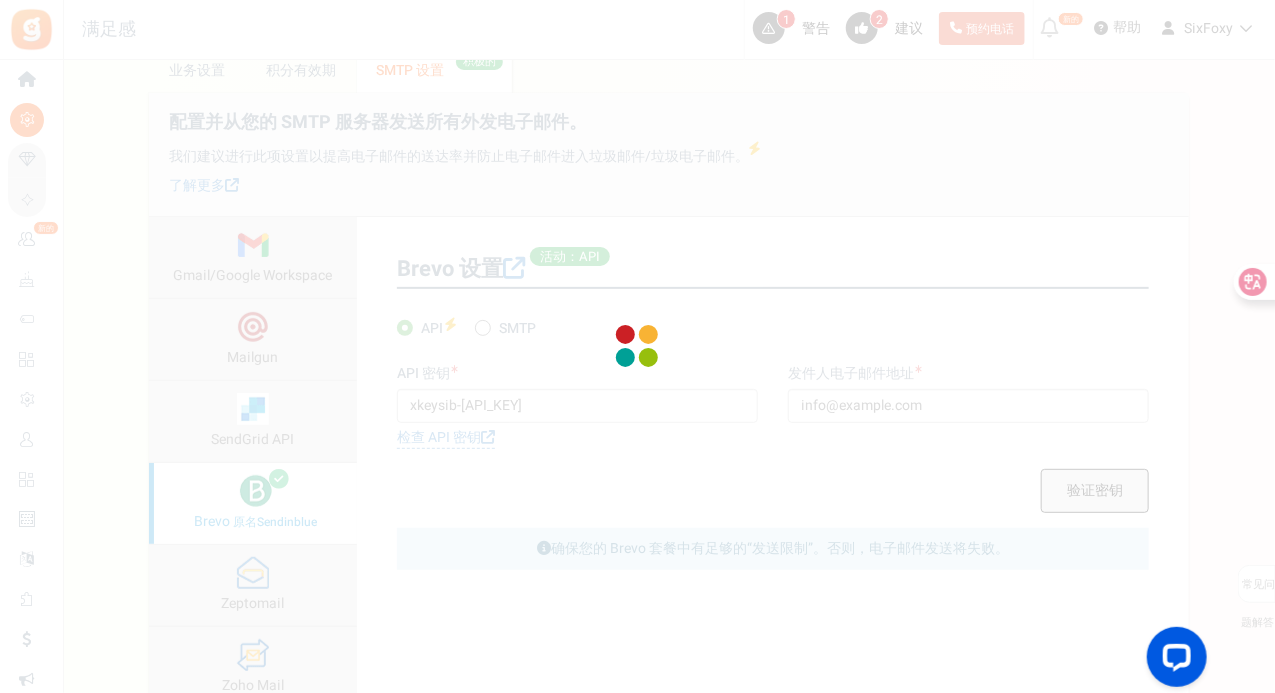 scroll, scrollTop: 0, scrollLeft: 0, axis: both 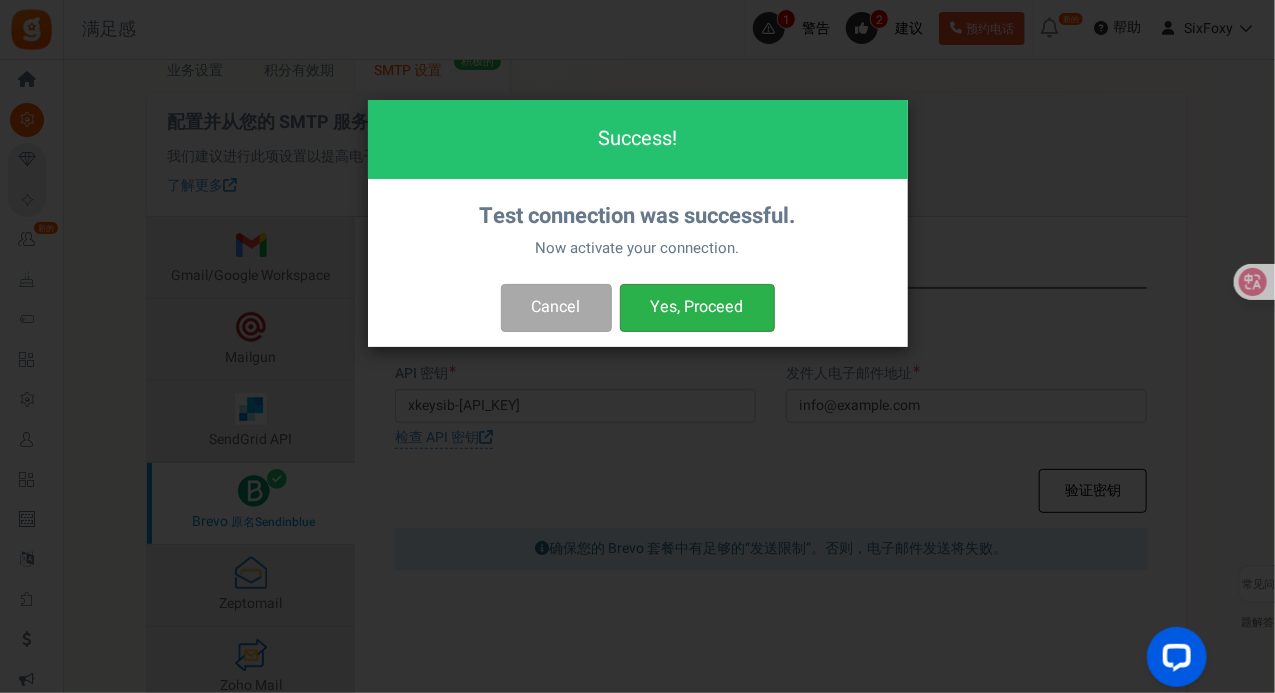 click on "Yes, Proceed" at bounding box center [697, 307] 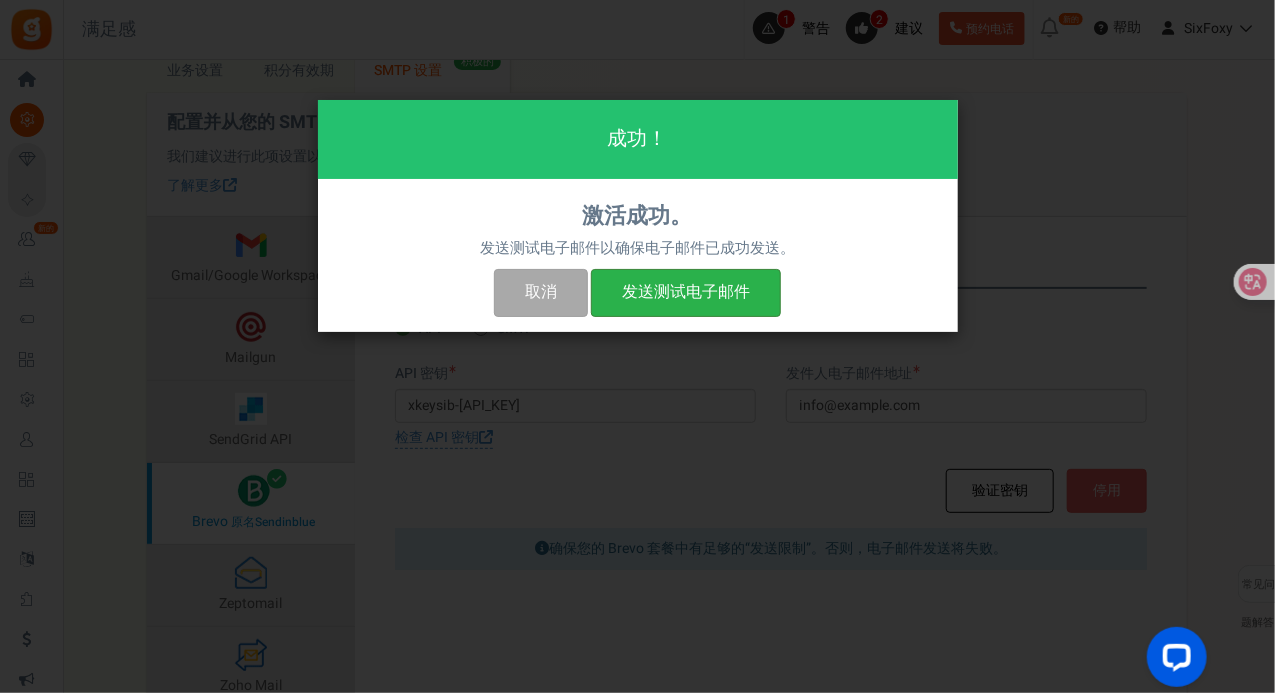 click on "发送测试电子邮件" at bounding box center (686, 292) 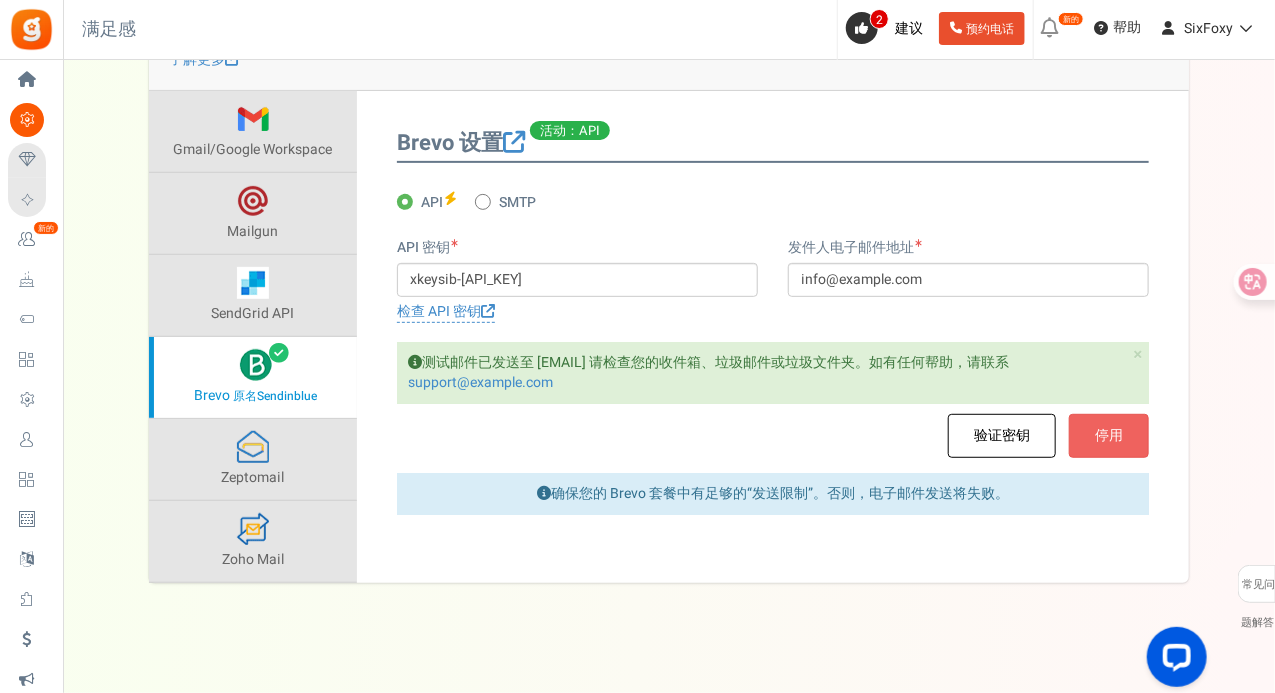 scroll, scrollTop: 234, scrollLeft: 0, axis: vertical 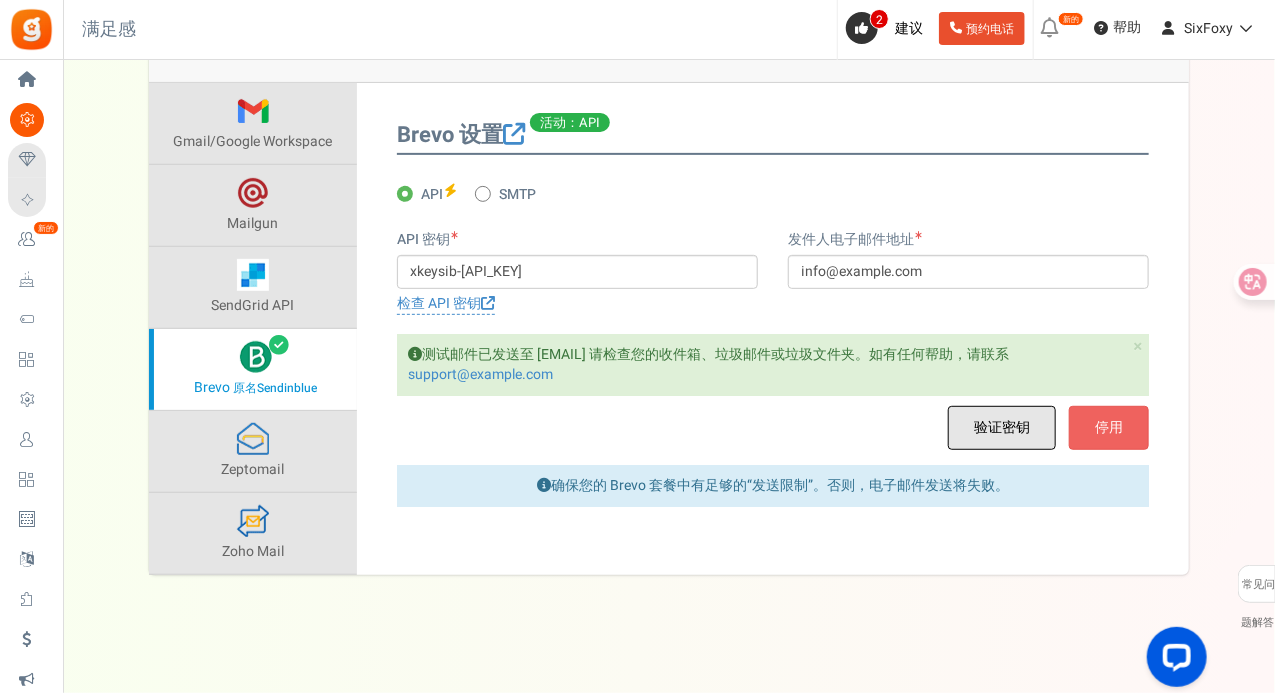 click on "验证密钥" at bounding box center [1002, 428] 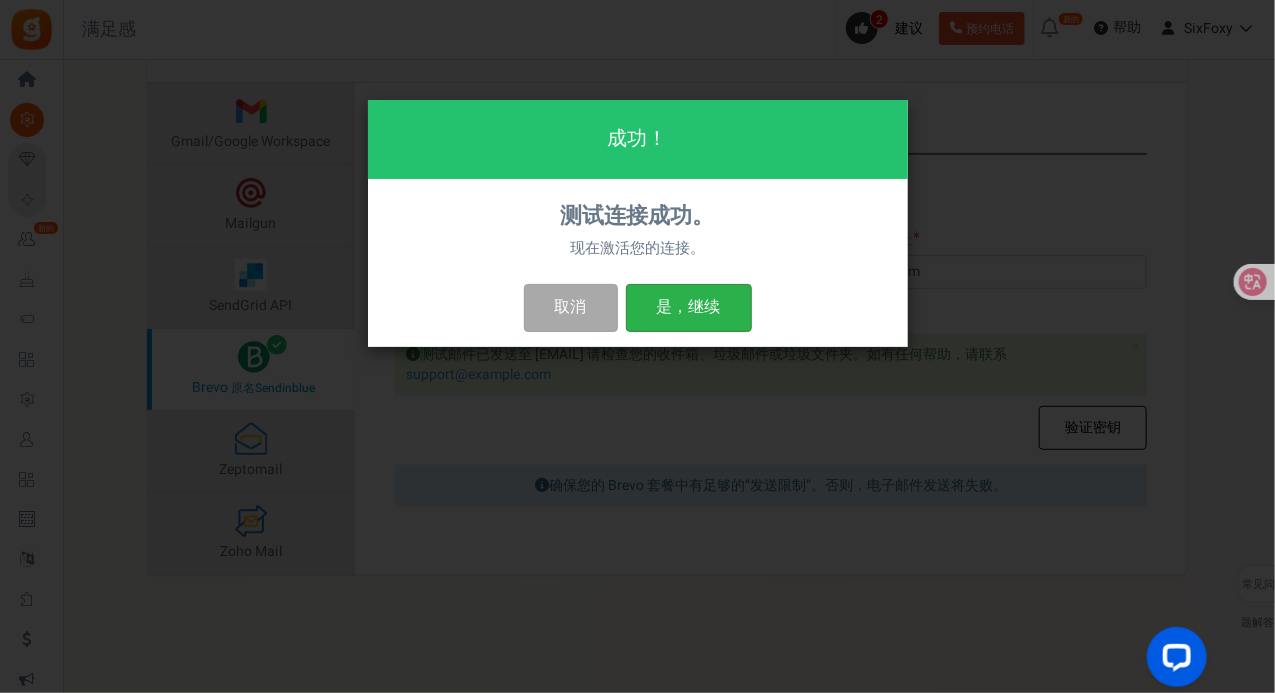click on "是，继续" at bounding box center [689, 307] 